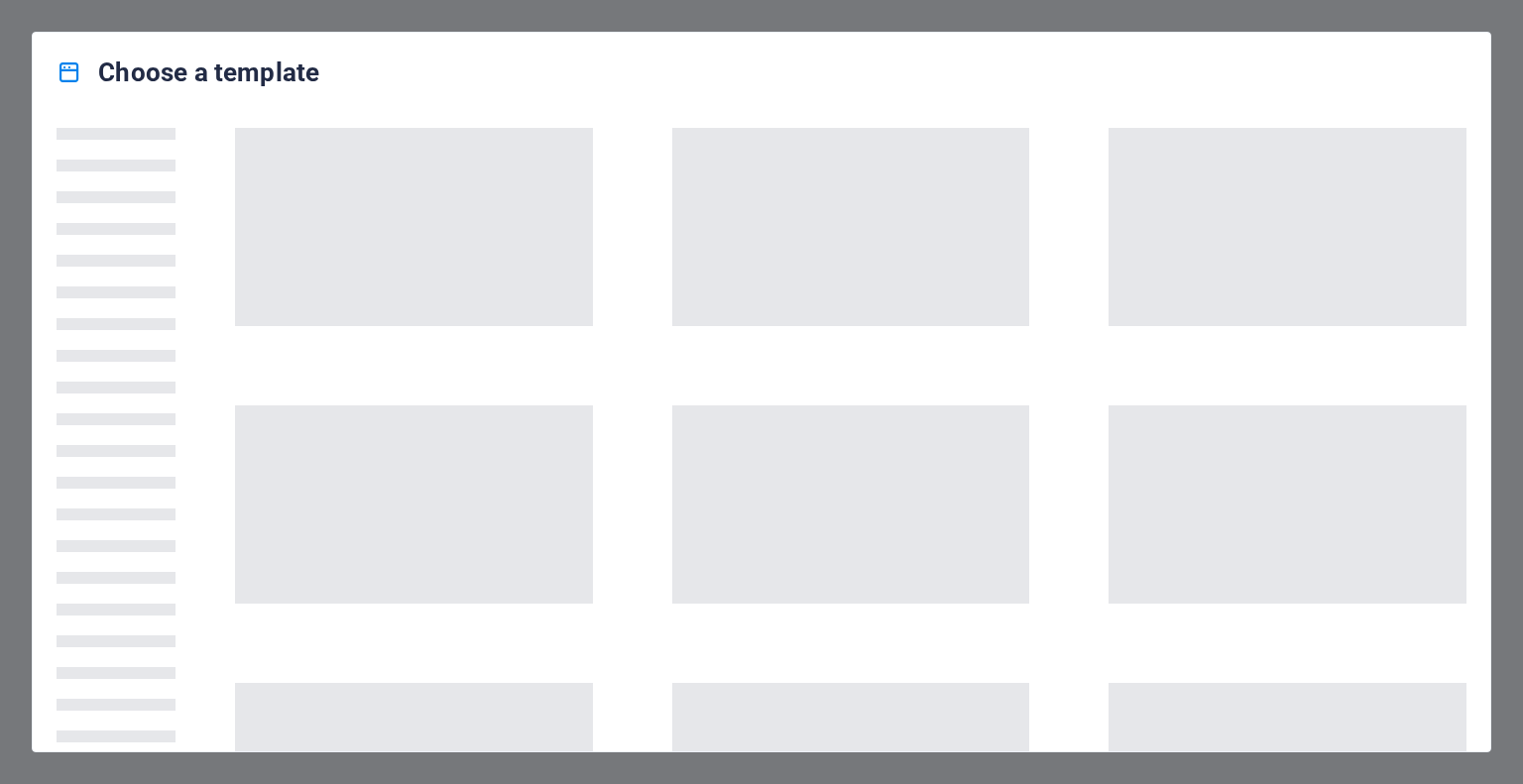 scroll, scrollTop: 0, scrollLeft: 0, axis: both 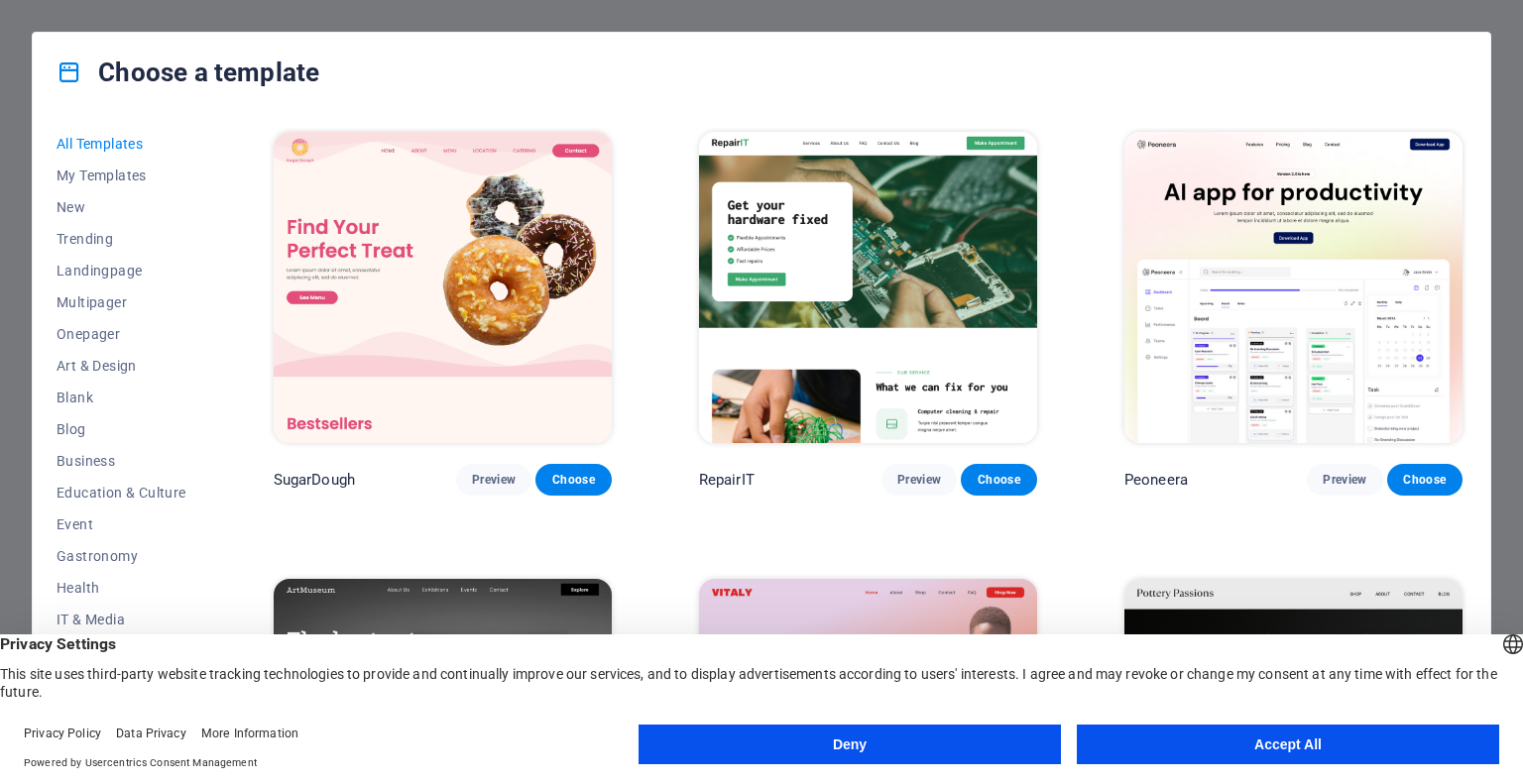 click on "Choose a template All Templates My Templates New Trending Landingpage Multipager Onepager Art & Design Blank Blog Business Education & Culture Event Gastronomy Health IT & Media Legal & Finance Non-Profit Performance Portfolio Services Shop Sports & Beauty Trades Travel Wireframe SugarDough Preview Choose RepairIT Preview Choose Peoneera Preview Choose Art Museum Preview Choose Vitaly Preview Choose Pottery Passions Preview Choose Home Decor Preview Choose Toyland Preview Choose Pet Shop Preview Choose Wonder Planner Preview Choose Transportable Preview Choose S&L Preview Choose WePaint Preview Choose Eco-Con Preview Choose MeetUp Preview Choose Help & Care Preview Choose Podcaster Preview Choose Academix Preview Choose BIG Barber Shop Preview Choose Health & Food Preview Choose UrbanNest Interiors Preview Choose Green Change Preview Choose The Beauty Temple Preview Choose WeTrain Preview Choose Cleaner Preview Choose Johanna James Preview Choose Delicioso Preview Choose Dream Garden Preview Choose LumeDeAqua" at bounding box center (762, 392) 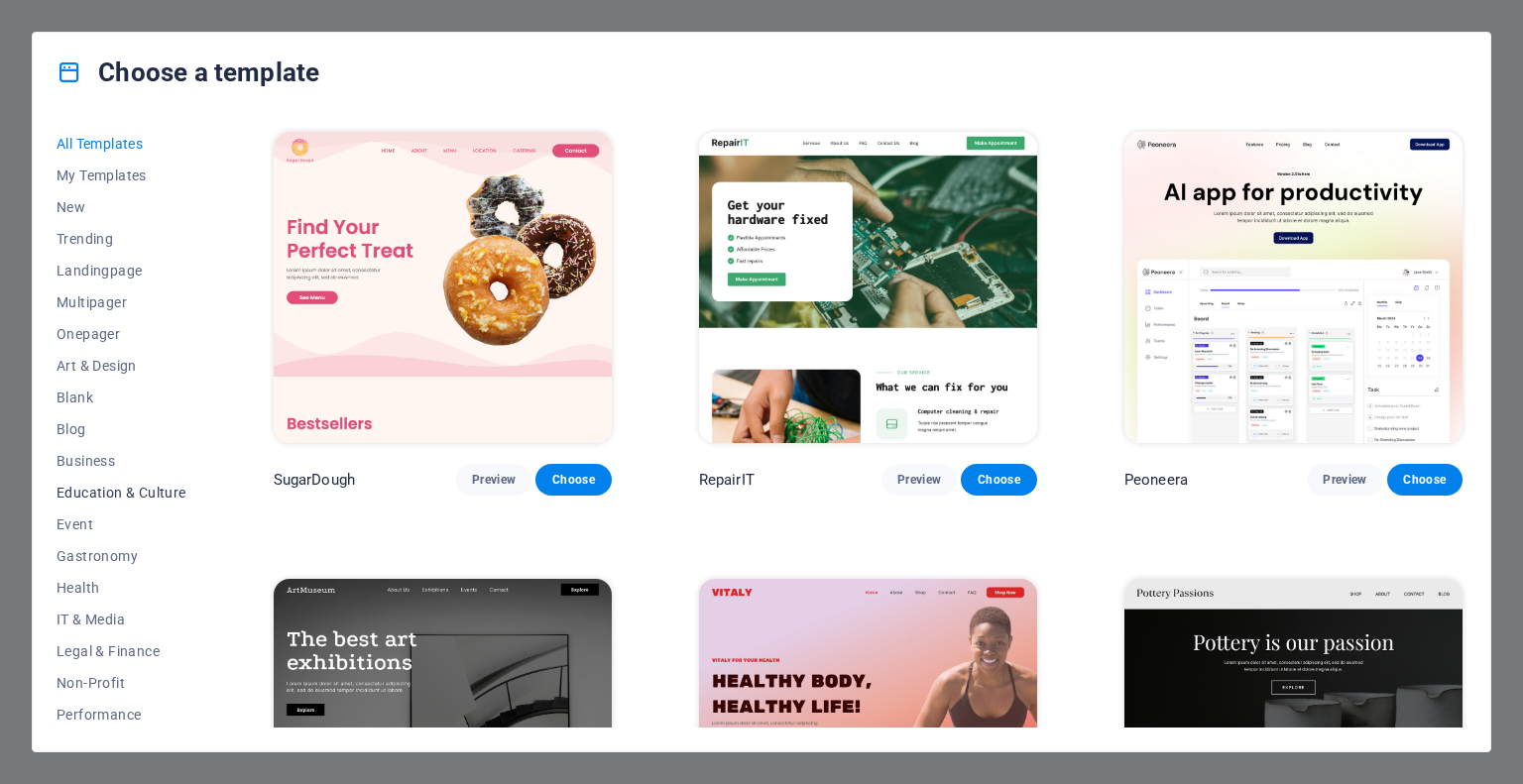 click on "Education & Culture" at bounding box center [121, 493] 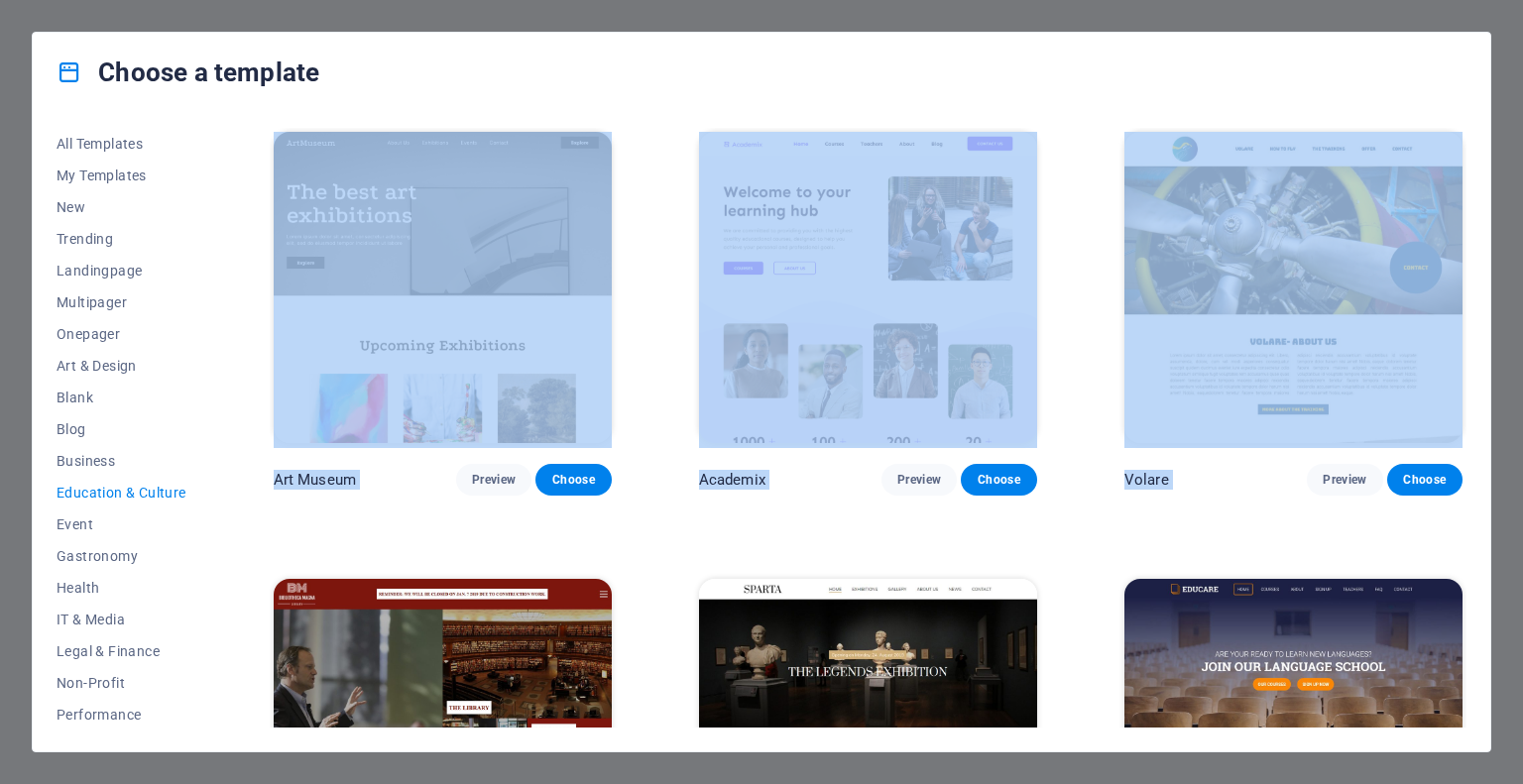 drag, startPoint x: 212, startPoint y: 508, endPoint x: 243, endPoint y: 682, distance: 176.7399 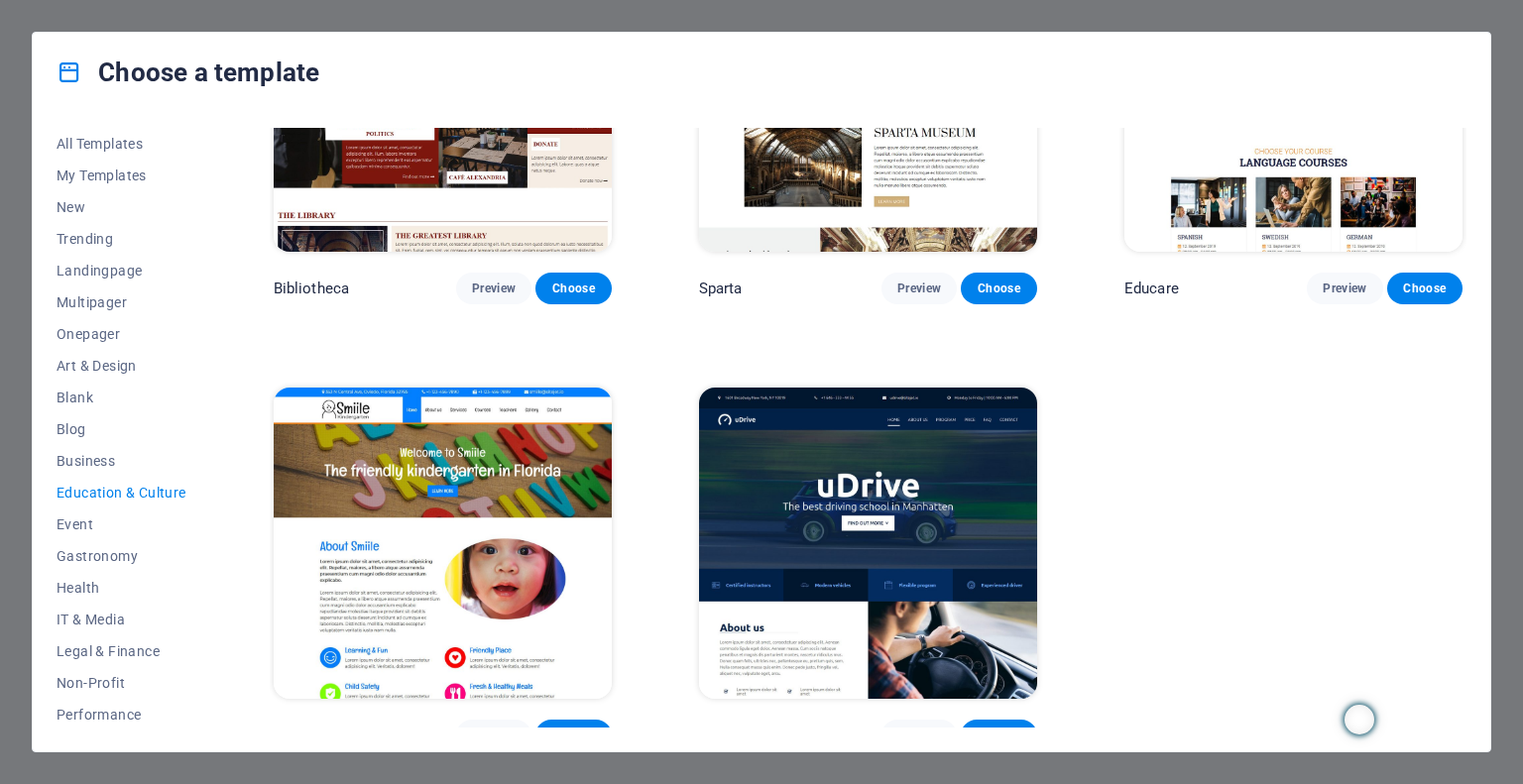 scroll, scrollTop: 656, scrollLeft: 0, axis: vertical 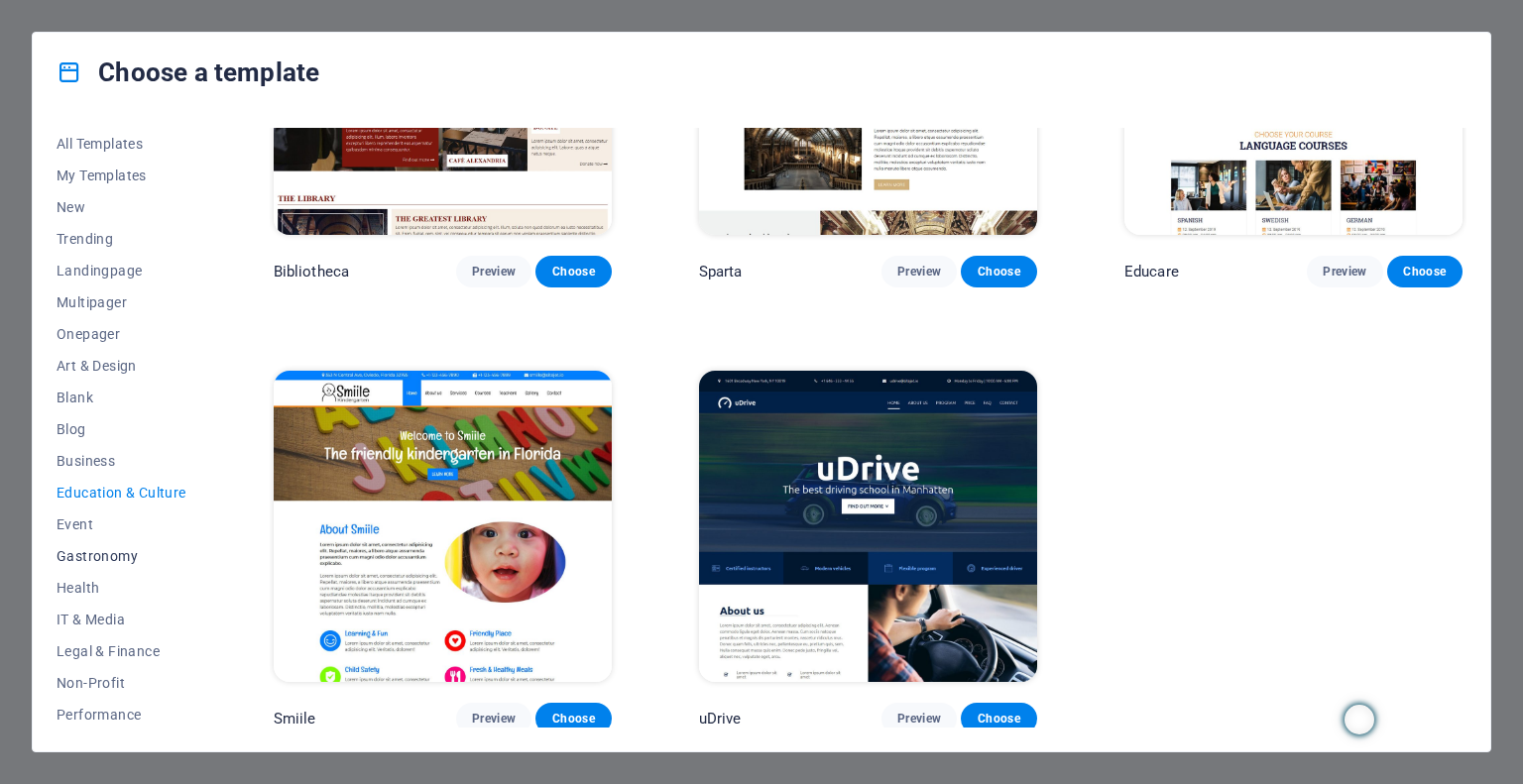 click on "Gastronomy" at bounding box center [121, 556] 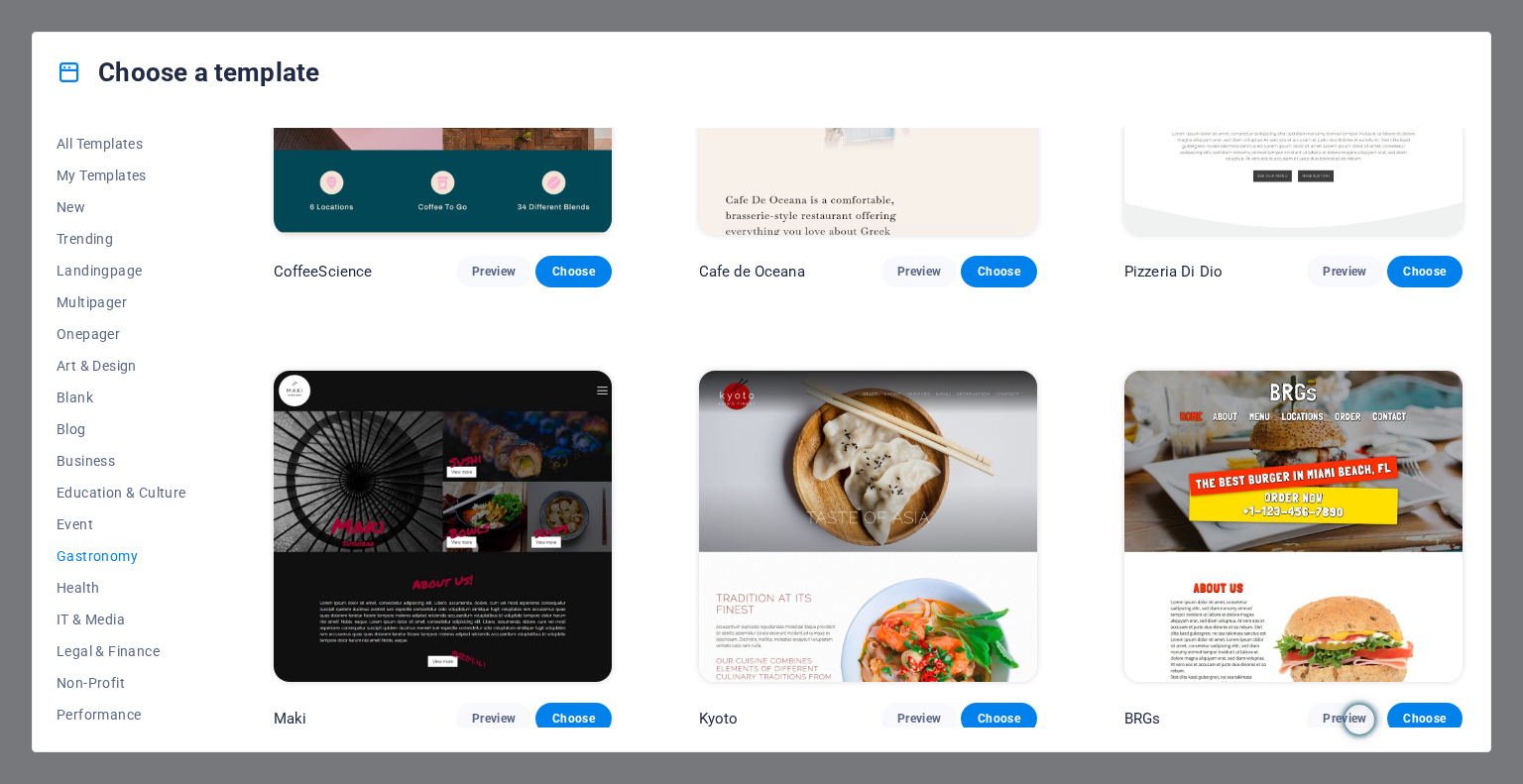 scroll, scrollTop: 656, scrollLeft: 0, axis: vertical 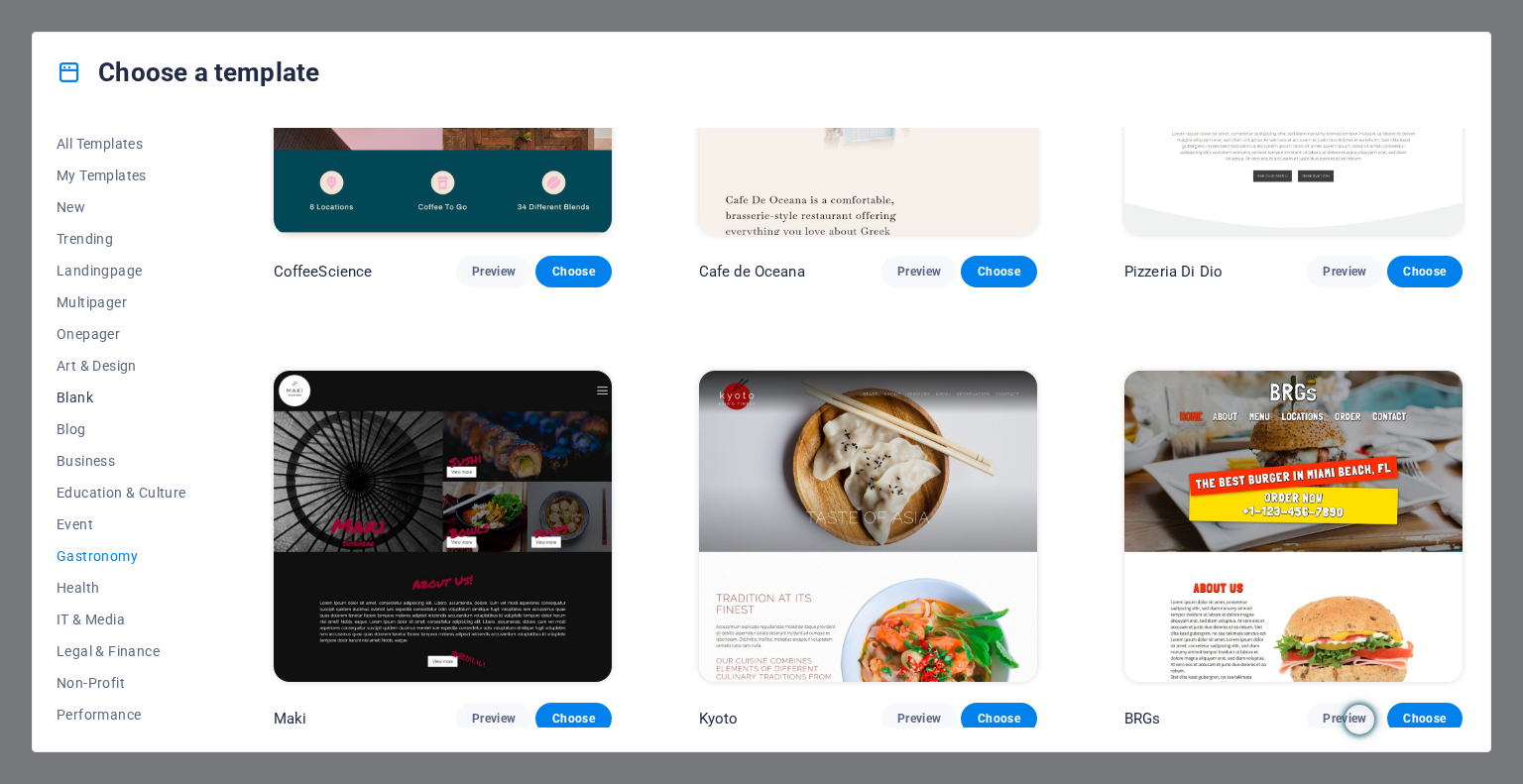 click on "Blank" at bounding box center (121, 397) 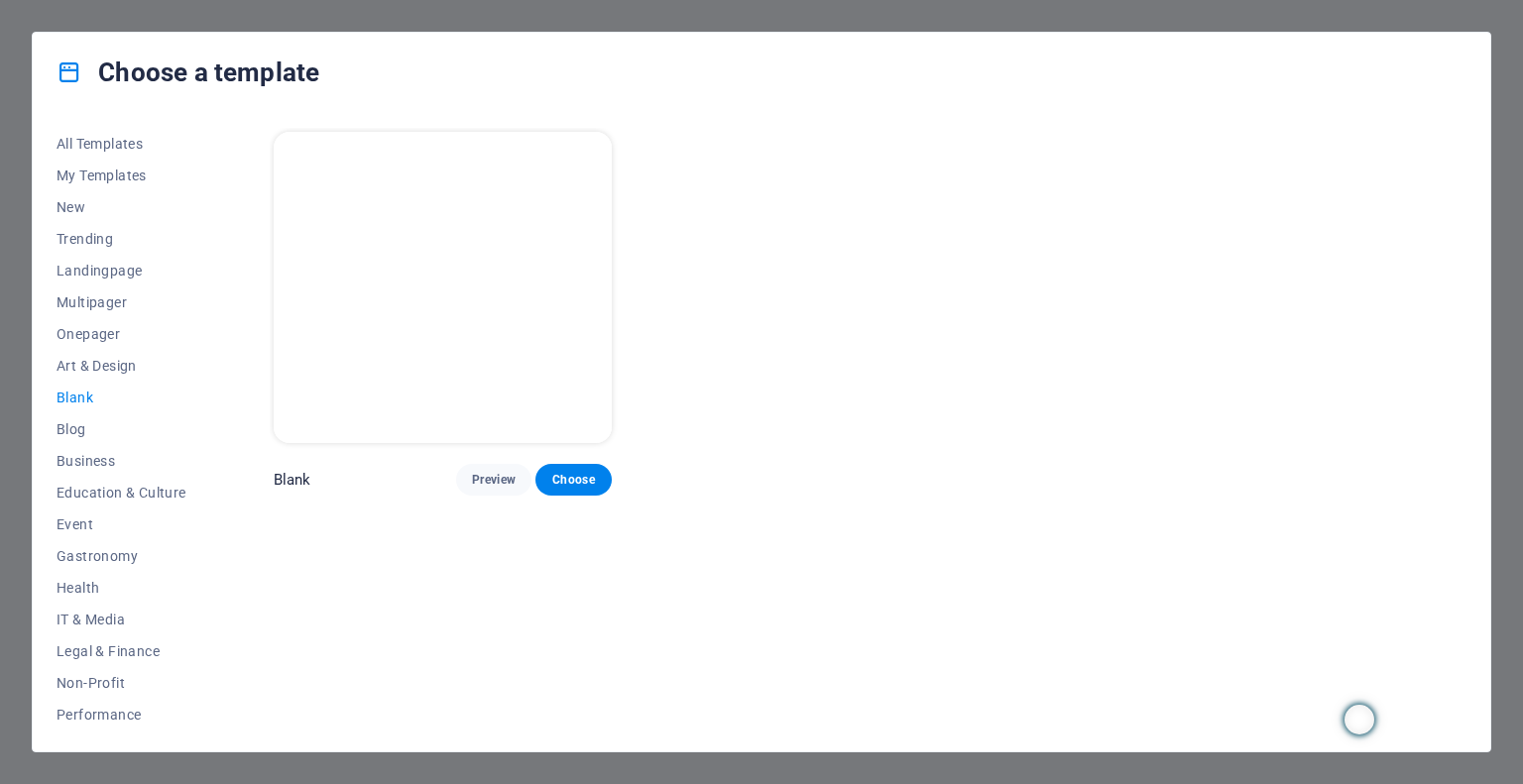 scroll, scrollTop: 0, scrollLeft: 0, axis: both 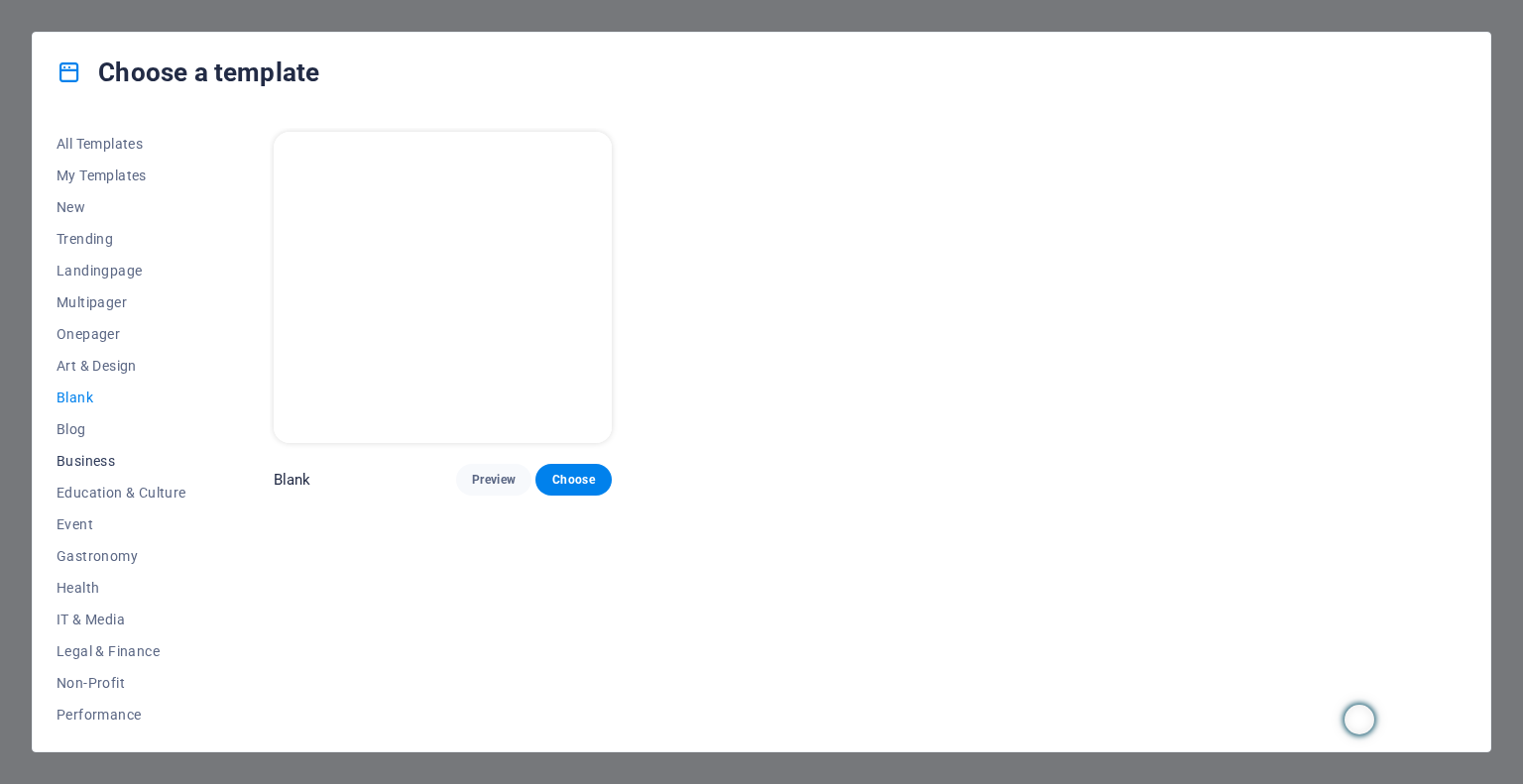 click on "Business" at bounding box center (121, 461) 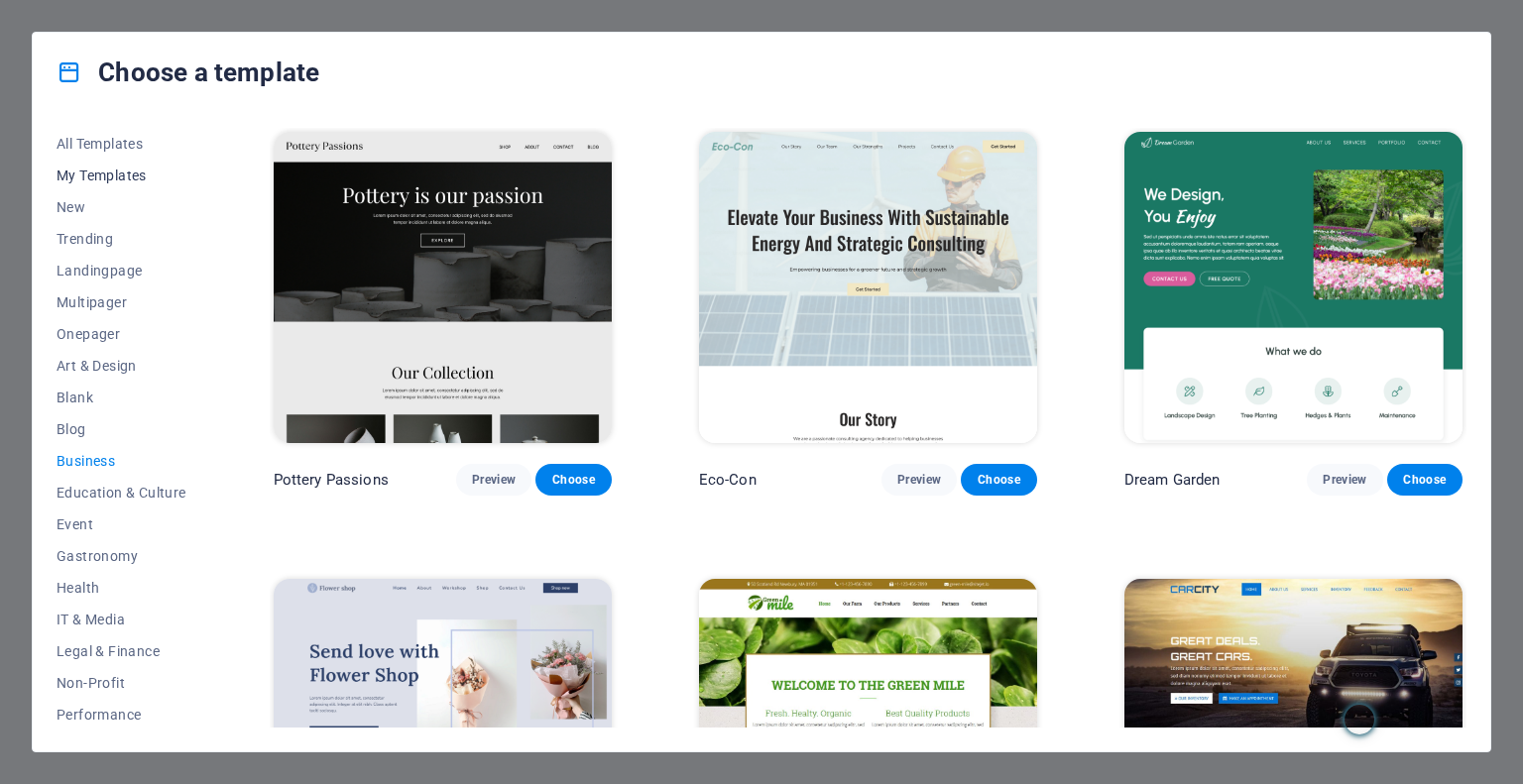 click on "My Templates" at bounding box center [121, 175] 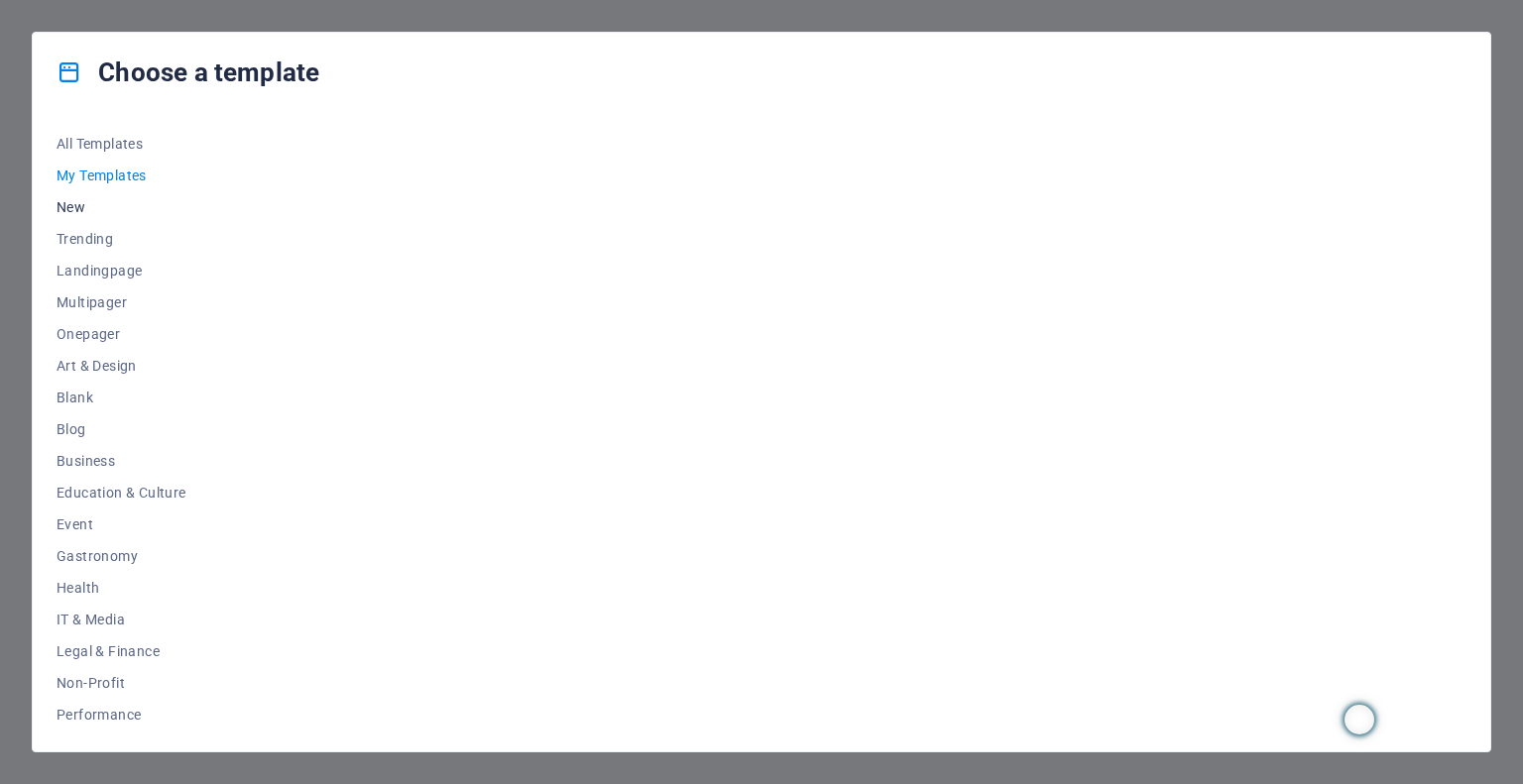 click on "New" at bounding box center (121, 207) 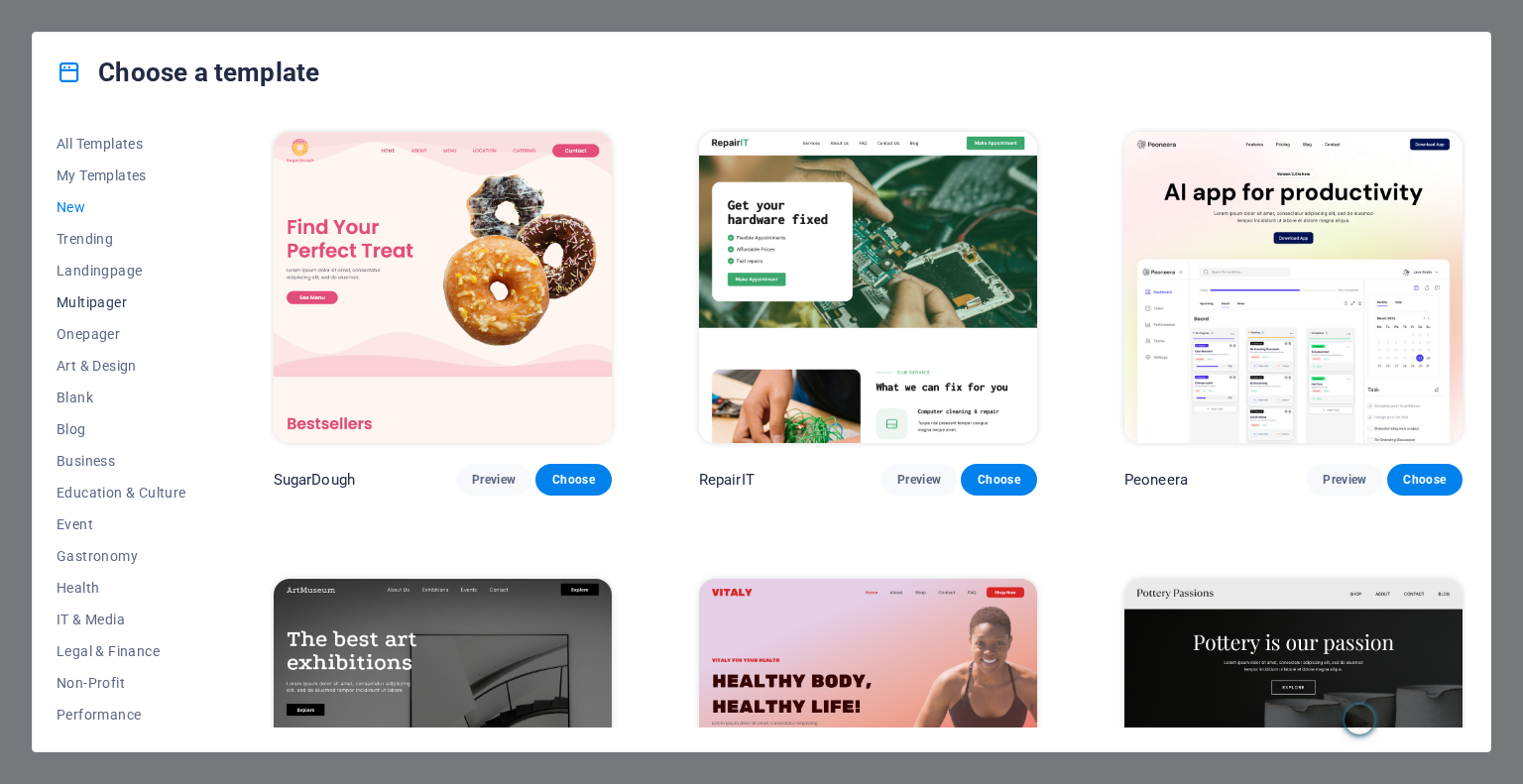 click on "Multipager" at bounding box center [121, 302] 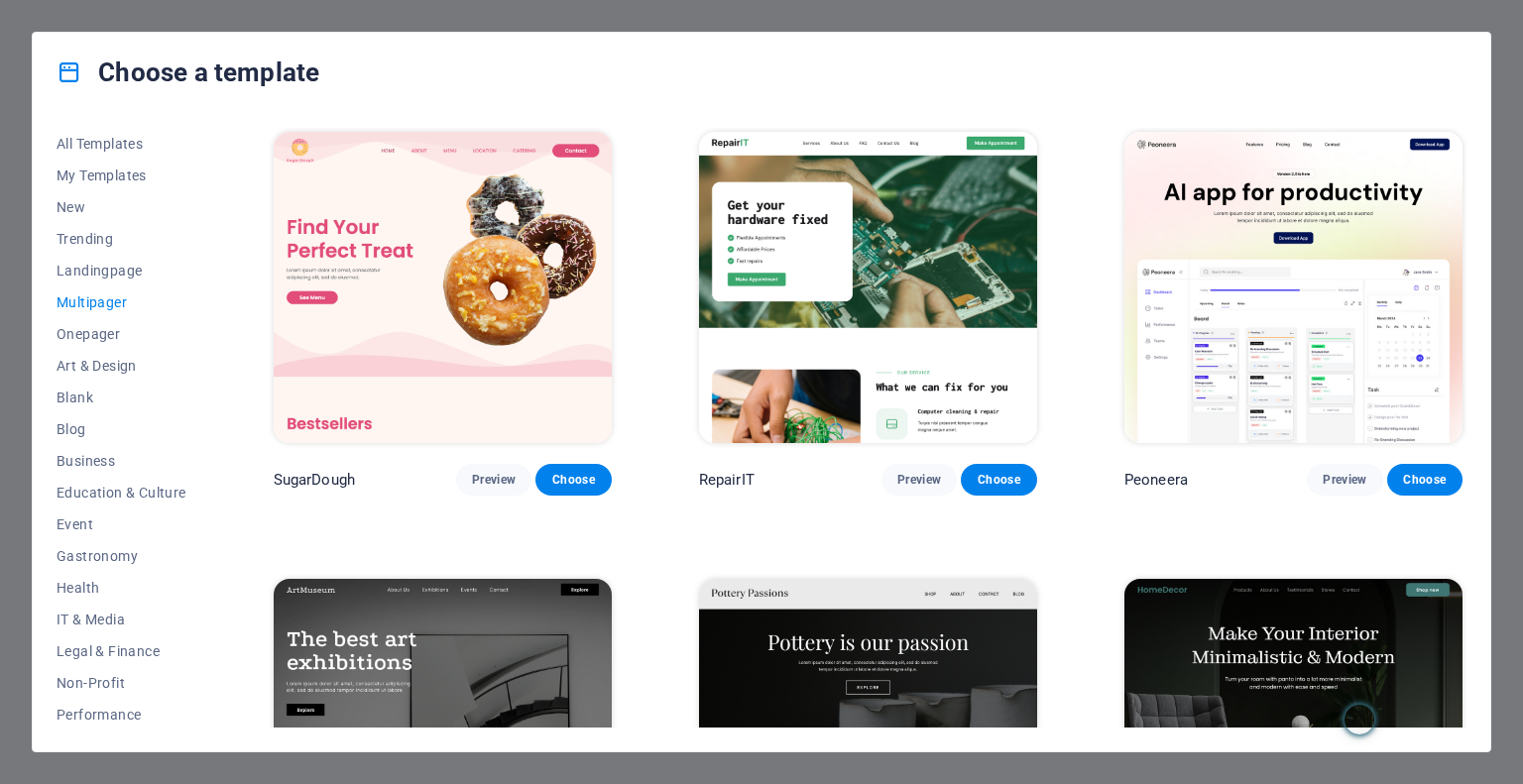 click on "Multipager" at bounding box center [121, 302] 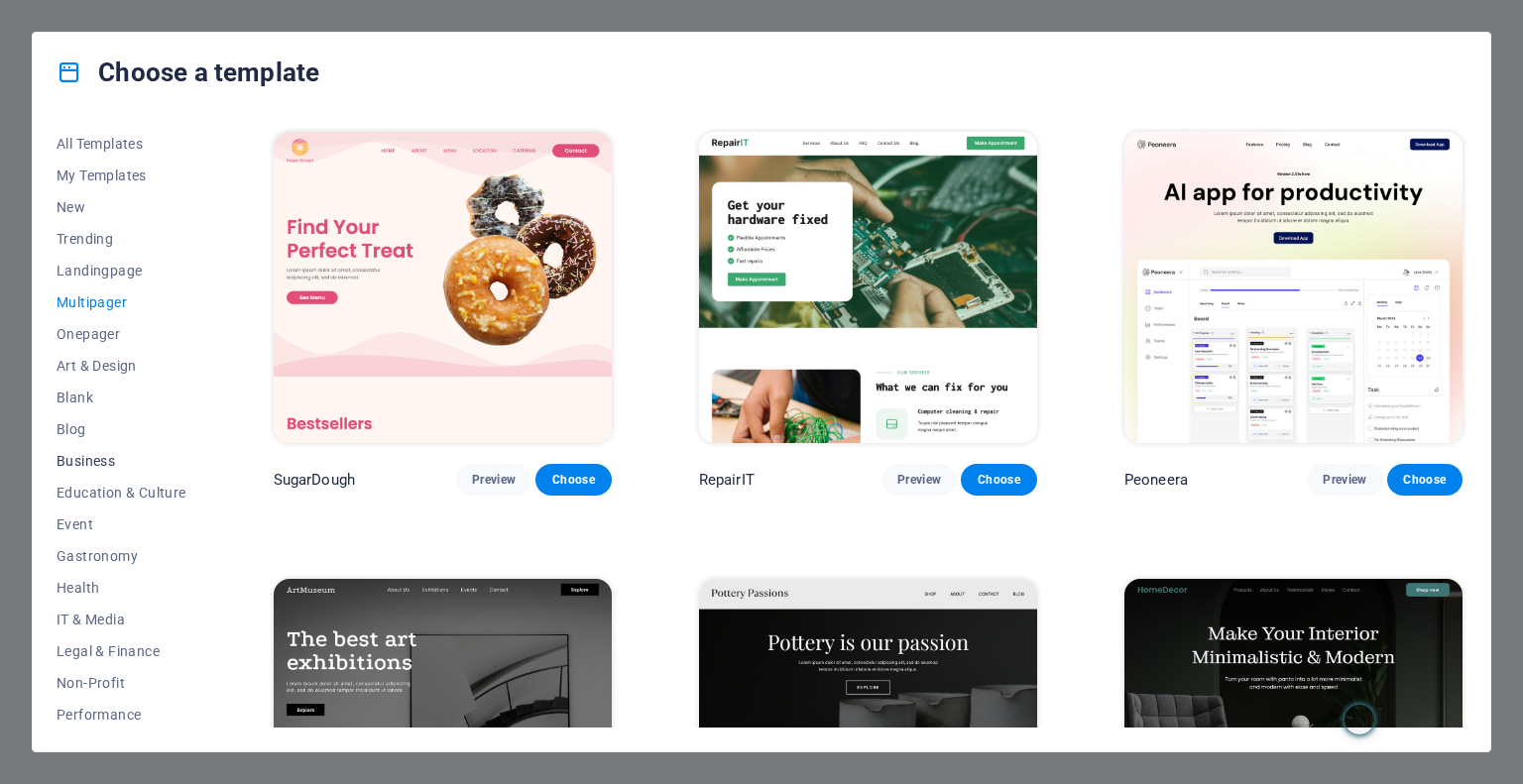 click on "Business" at bounding box center [121, 461] 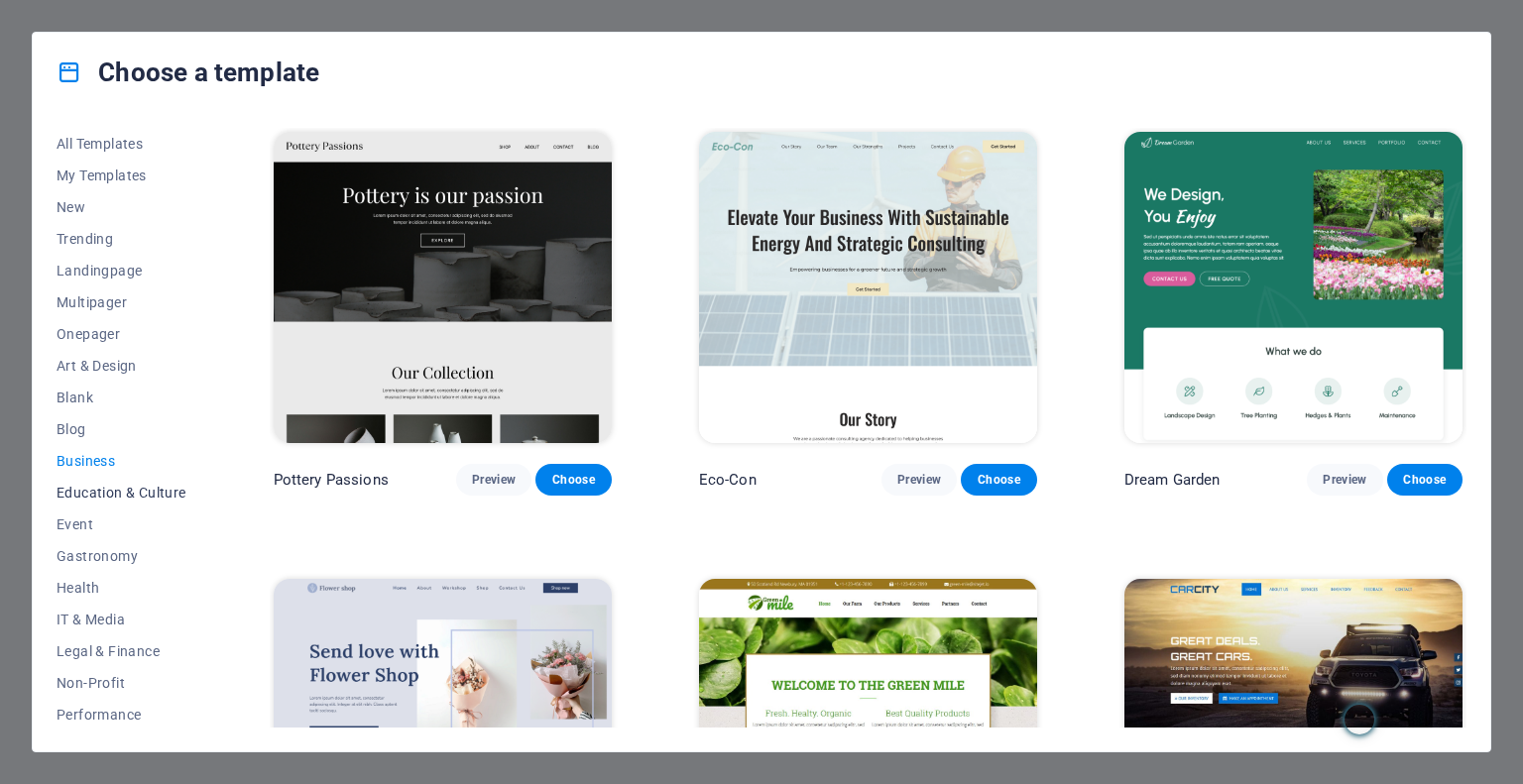 click on "Education & Culture" at bounding box center (121, 493) 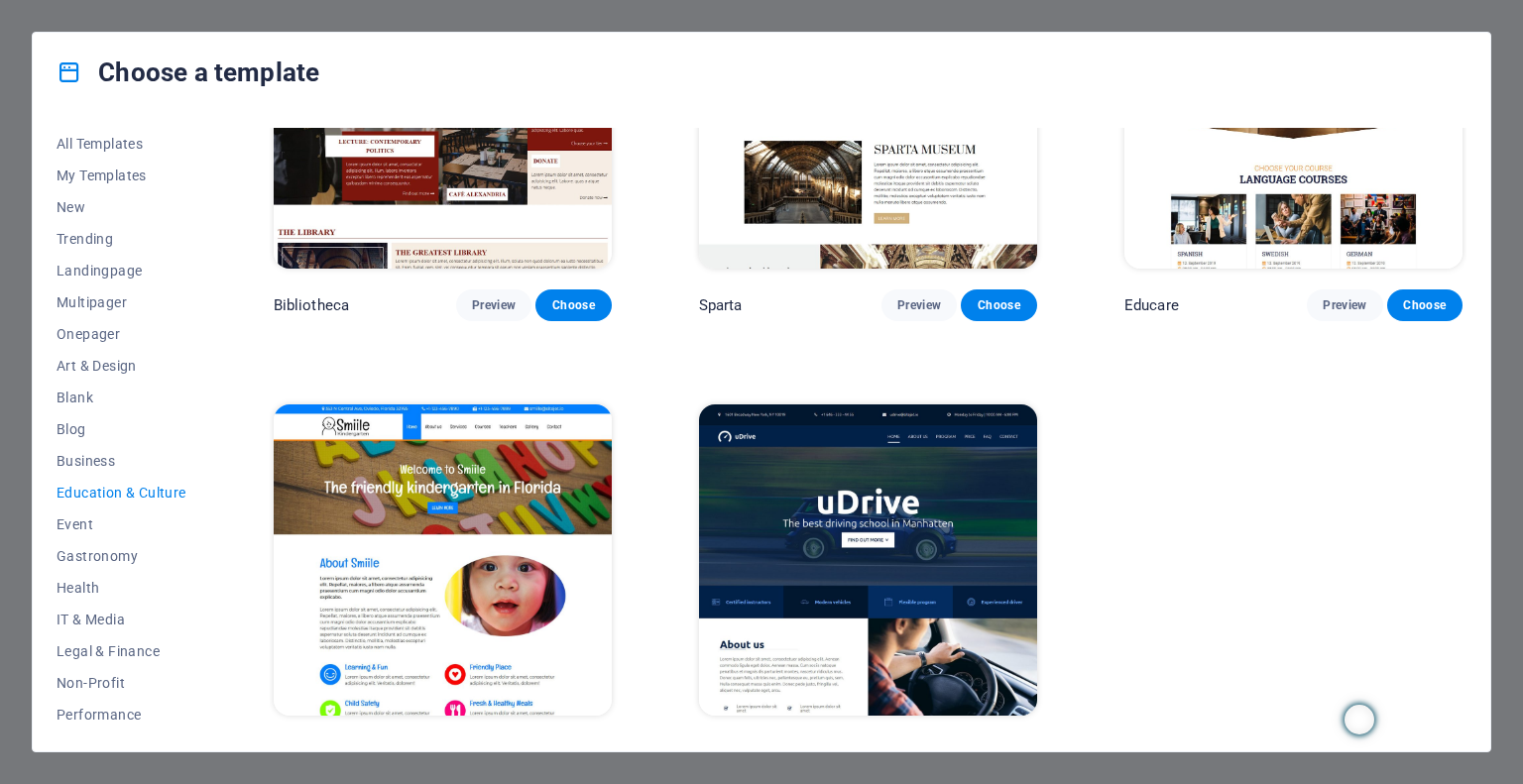 scroll, scrollTop: 625, scrollLeft: 0, axis: vertical 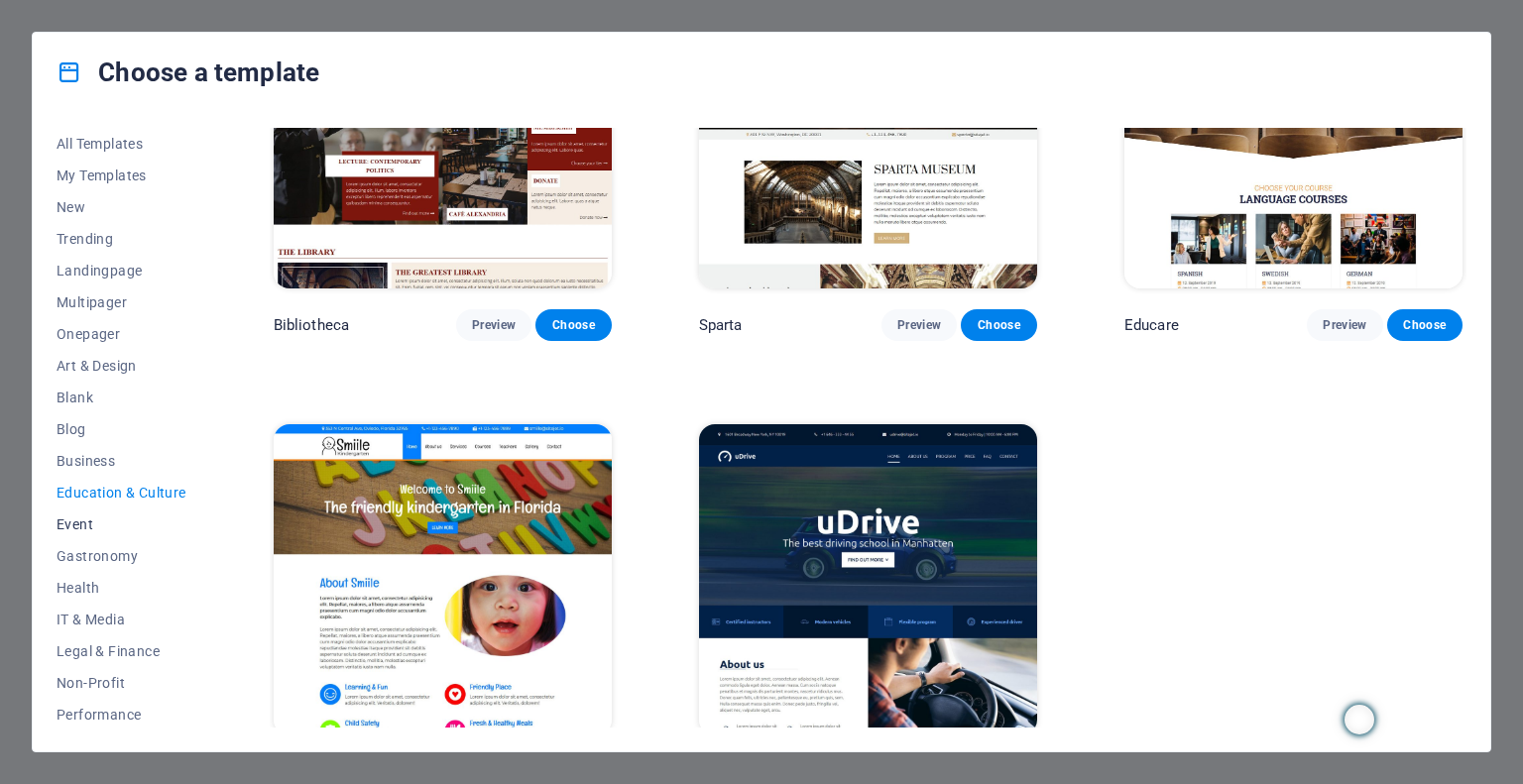 click on "Event" at bounding box center (121, 524) 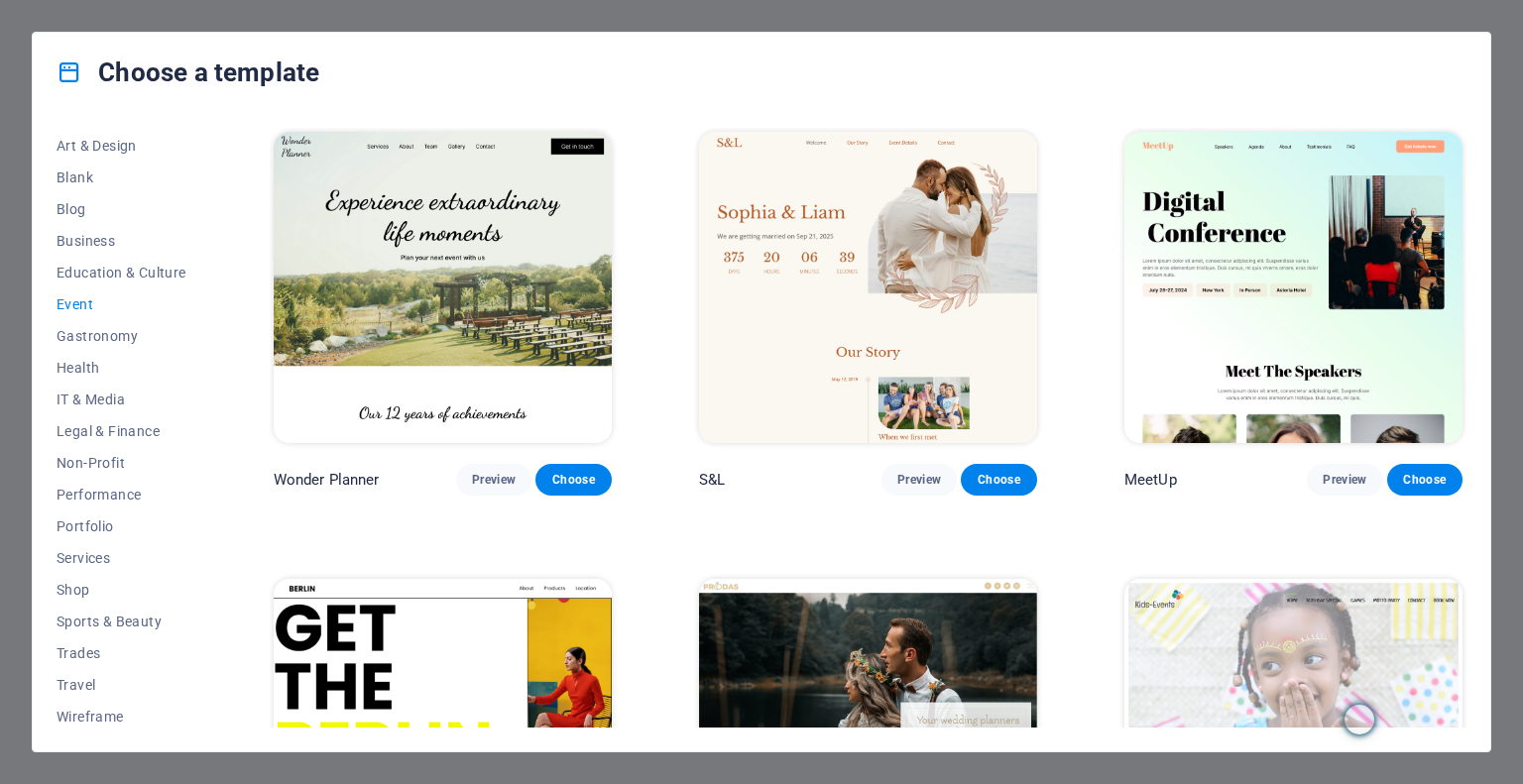 scroll, scrollTop: 224, scrollLeft: 0, axis: vertical 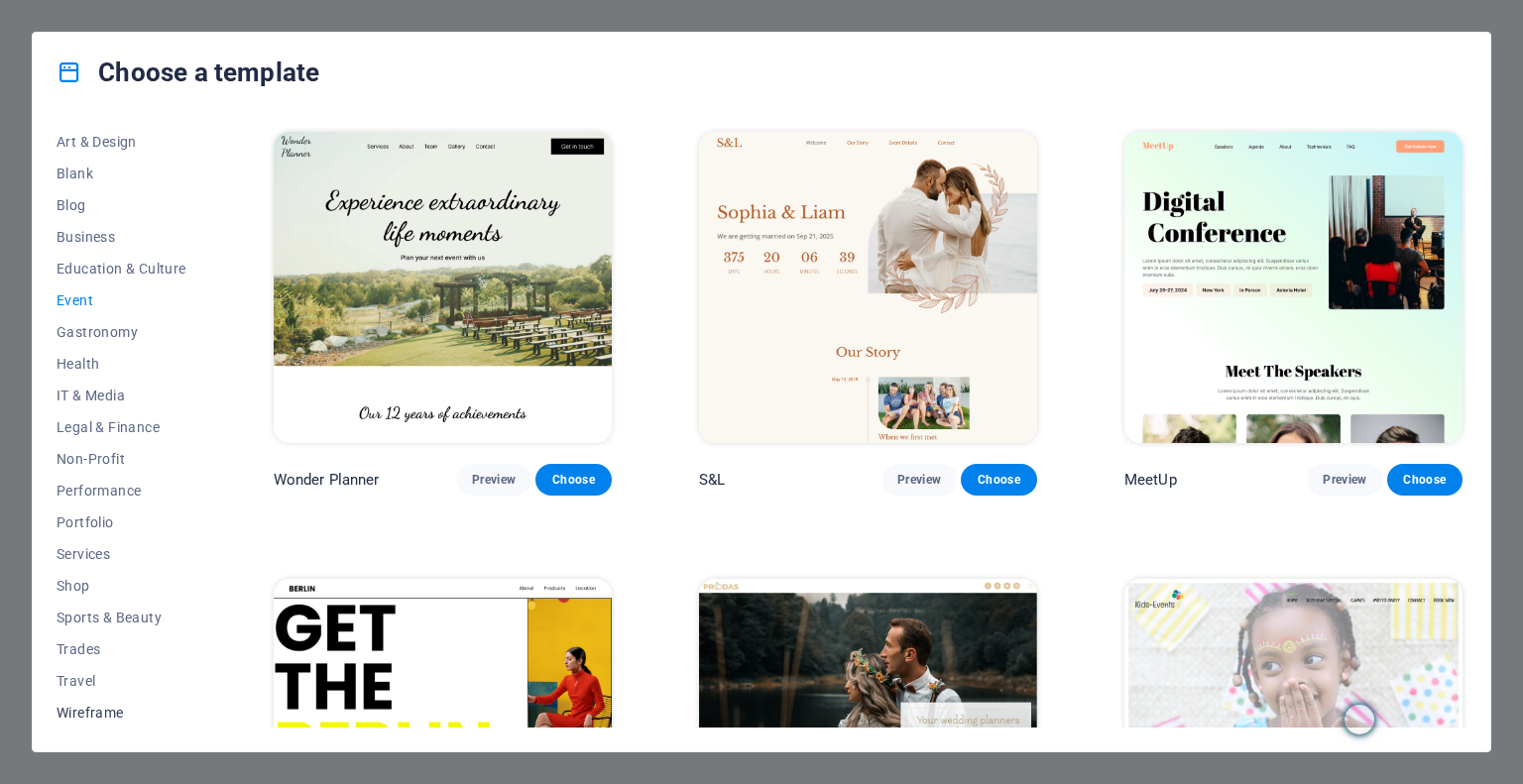 click on "Wireframe" at bounding box center (121, 713) 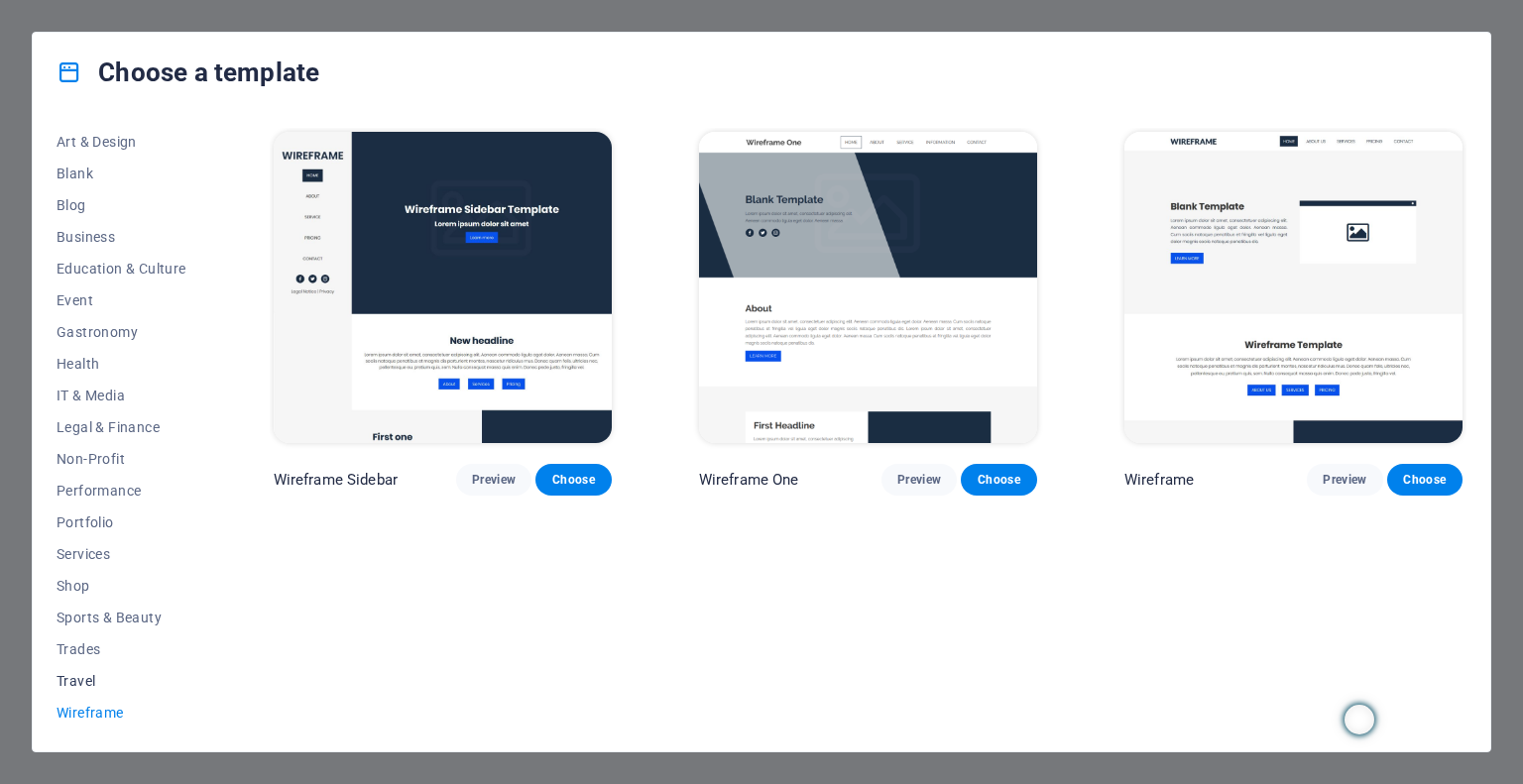 click on "Travel" at bounding box center [121, 681] 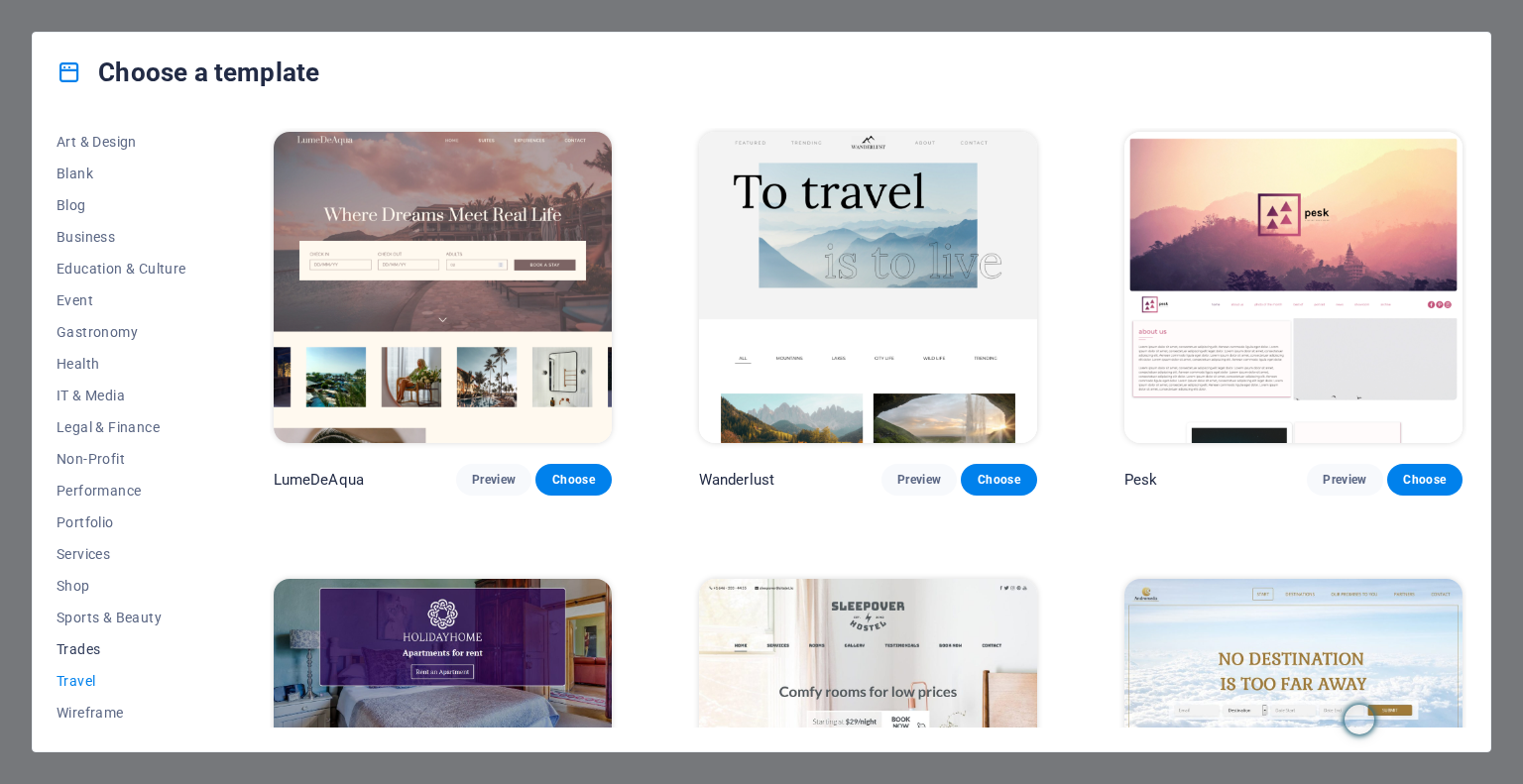 click on "Trades" at bounding box center (121, 649) 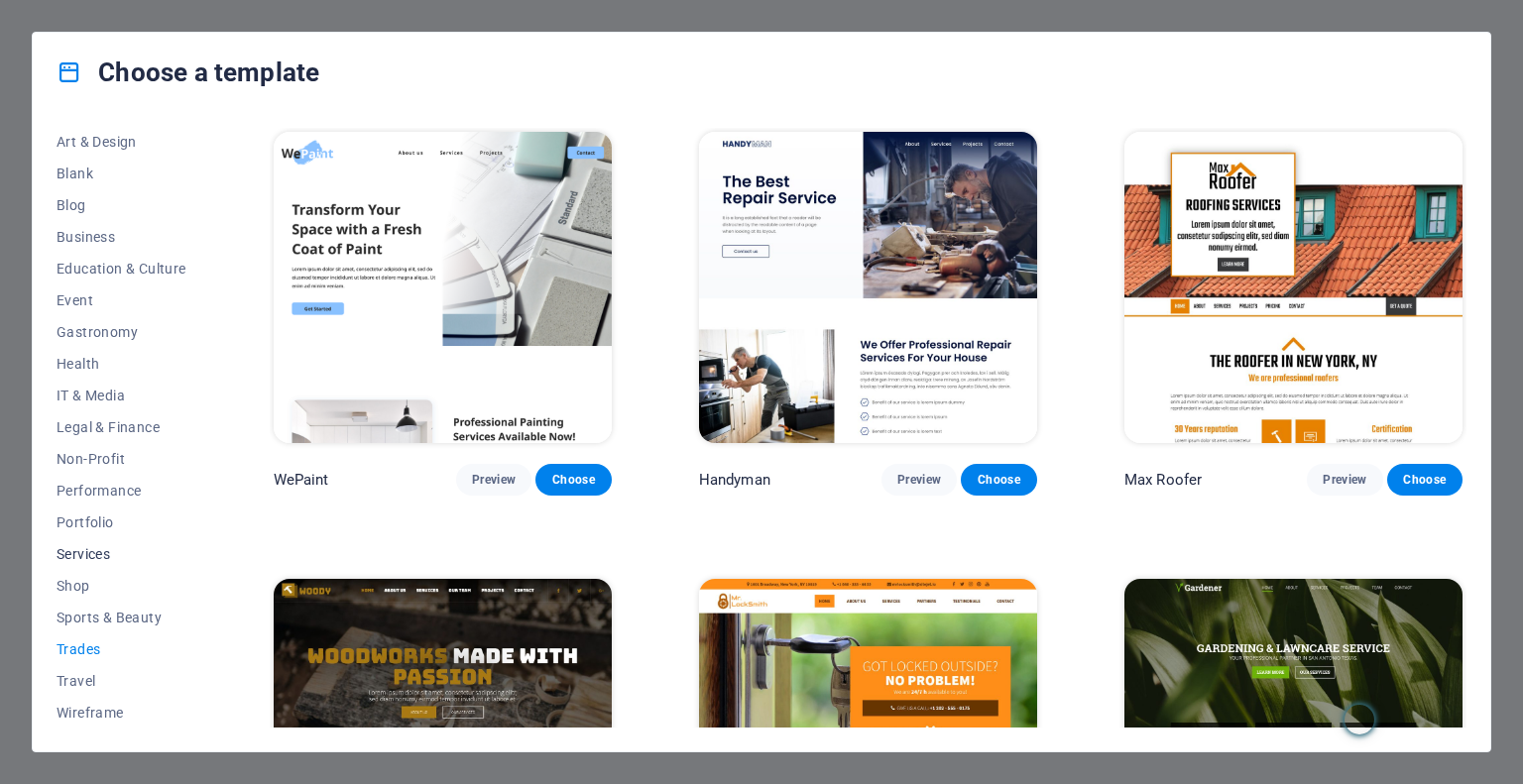 click on "Services" at bounding box center (121, 554) 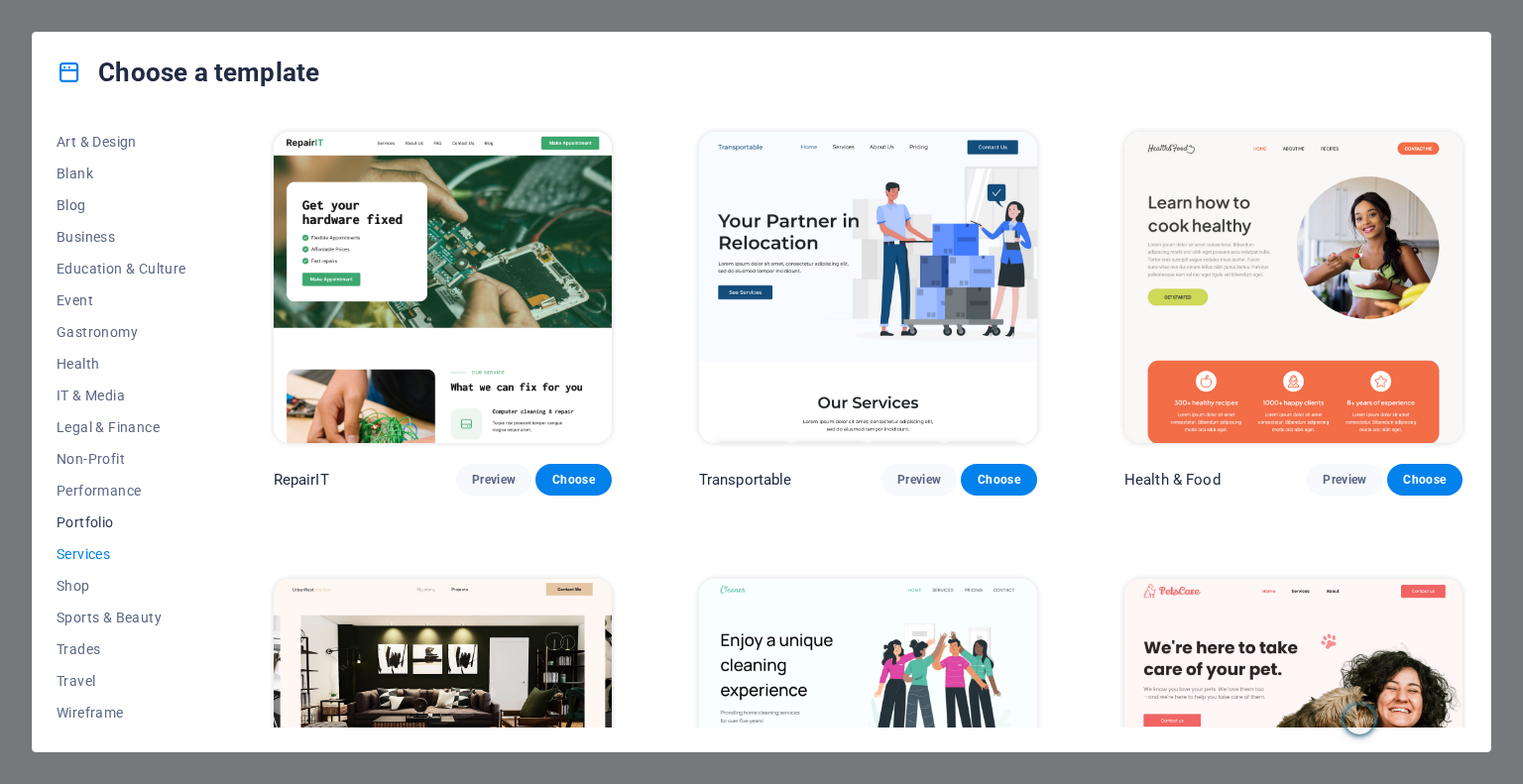 click on "Portfolio" at bounding box center [121, 522] 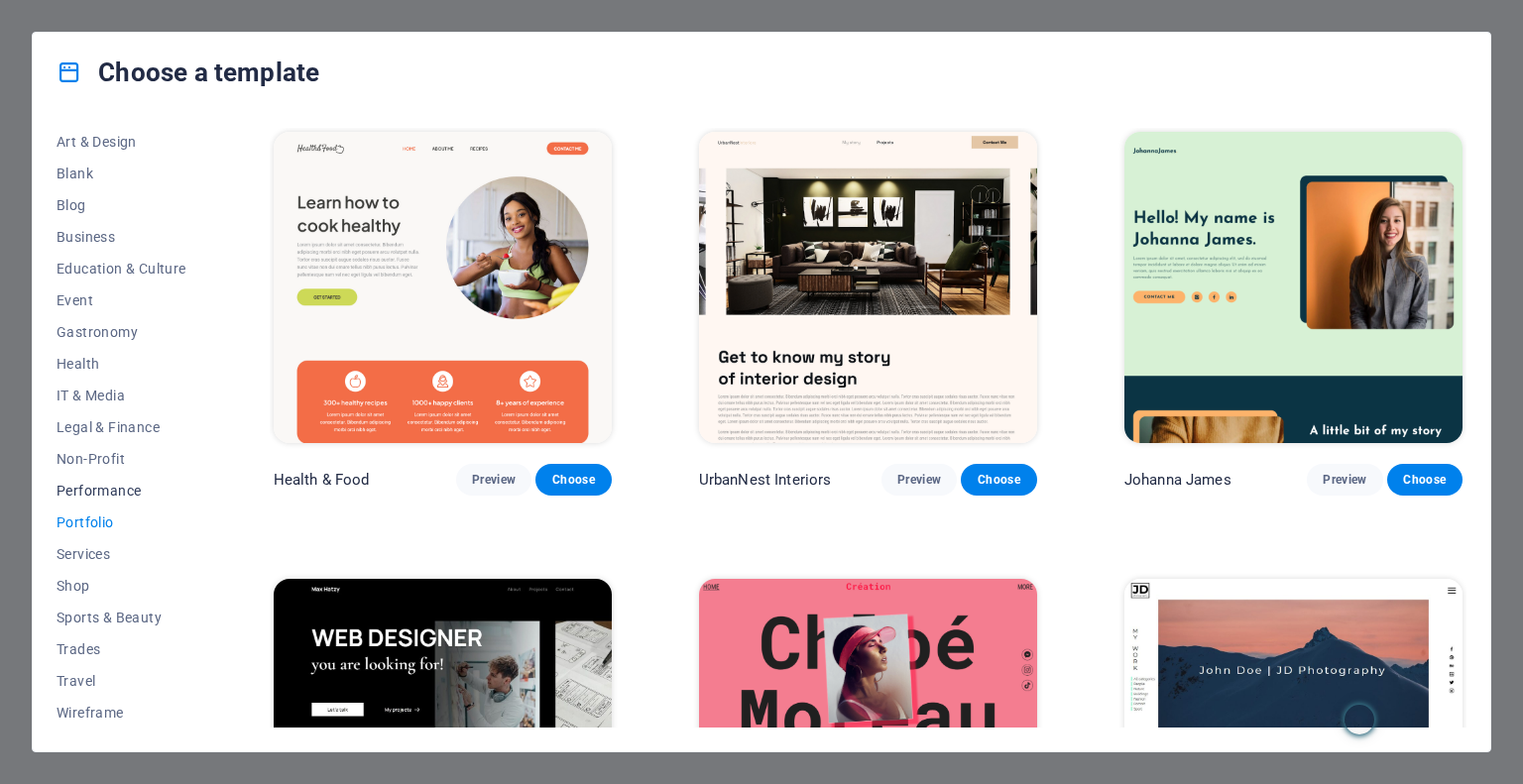 click on "Performance" at bounding box center (121, 491) 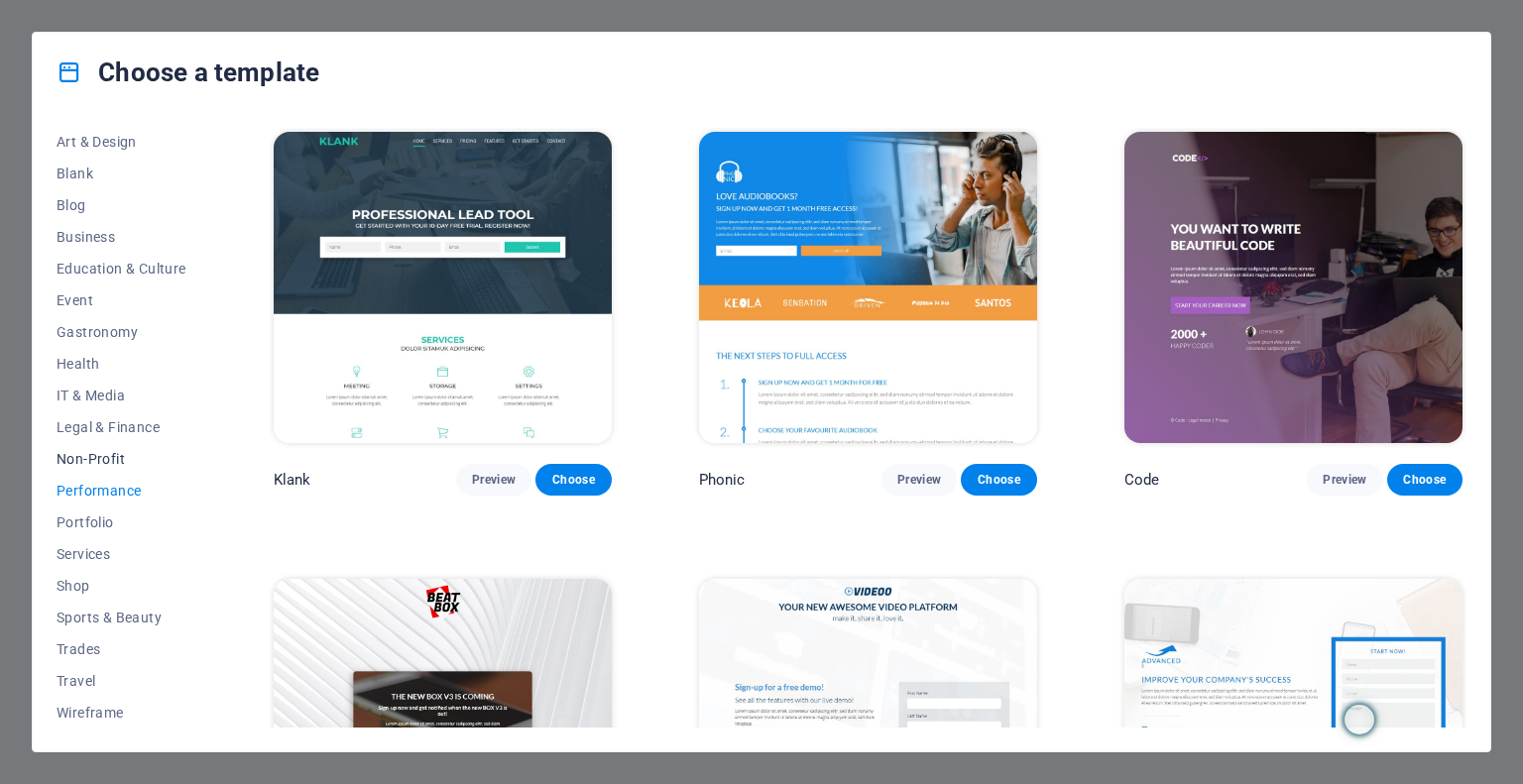 click on "Non-Profit" at bounding box center (121, 459) 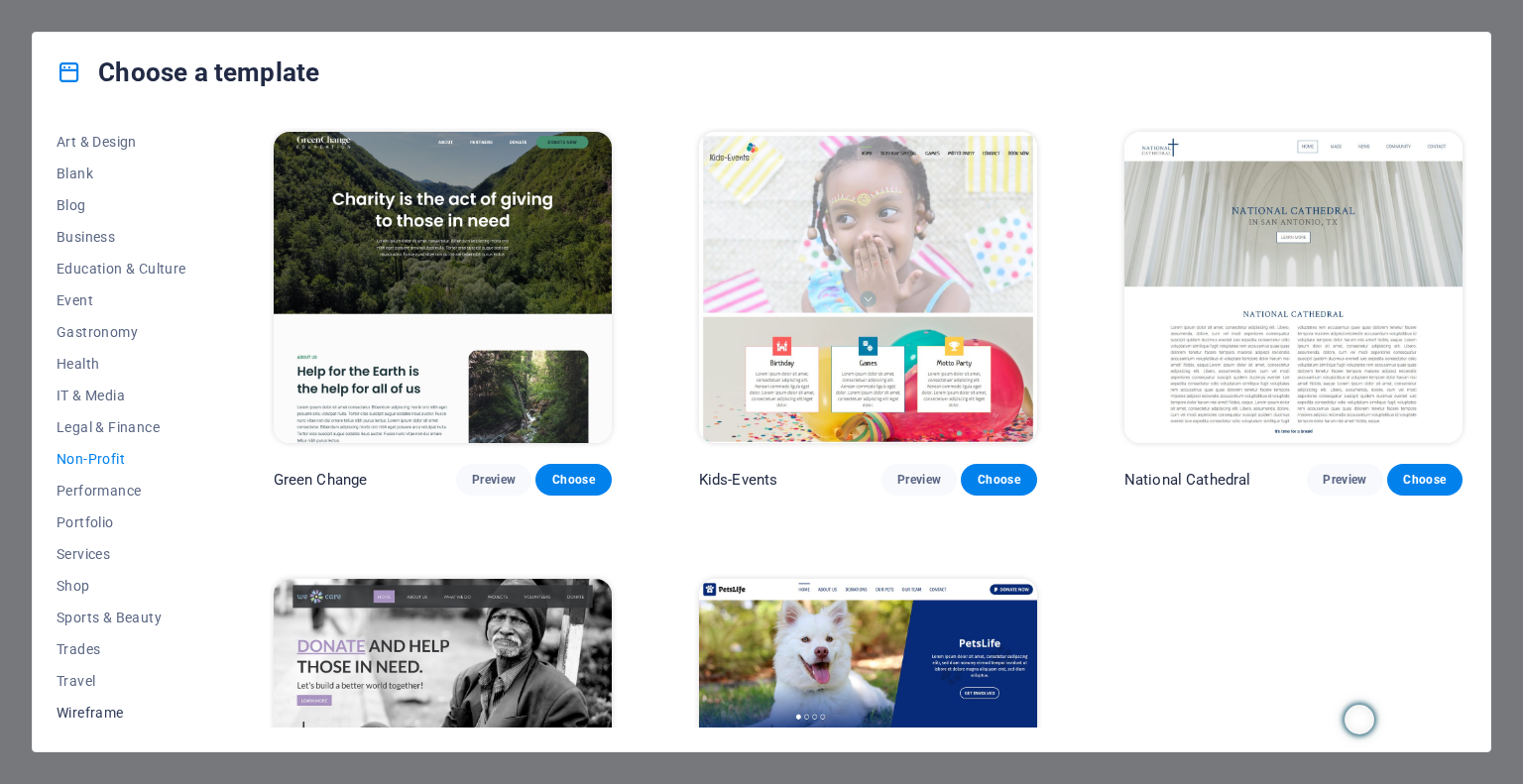click on "Wireframe" at bounding box center [121, 713] 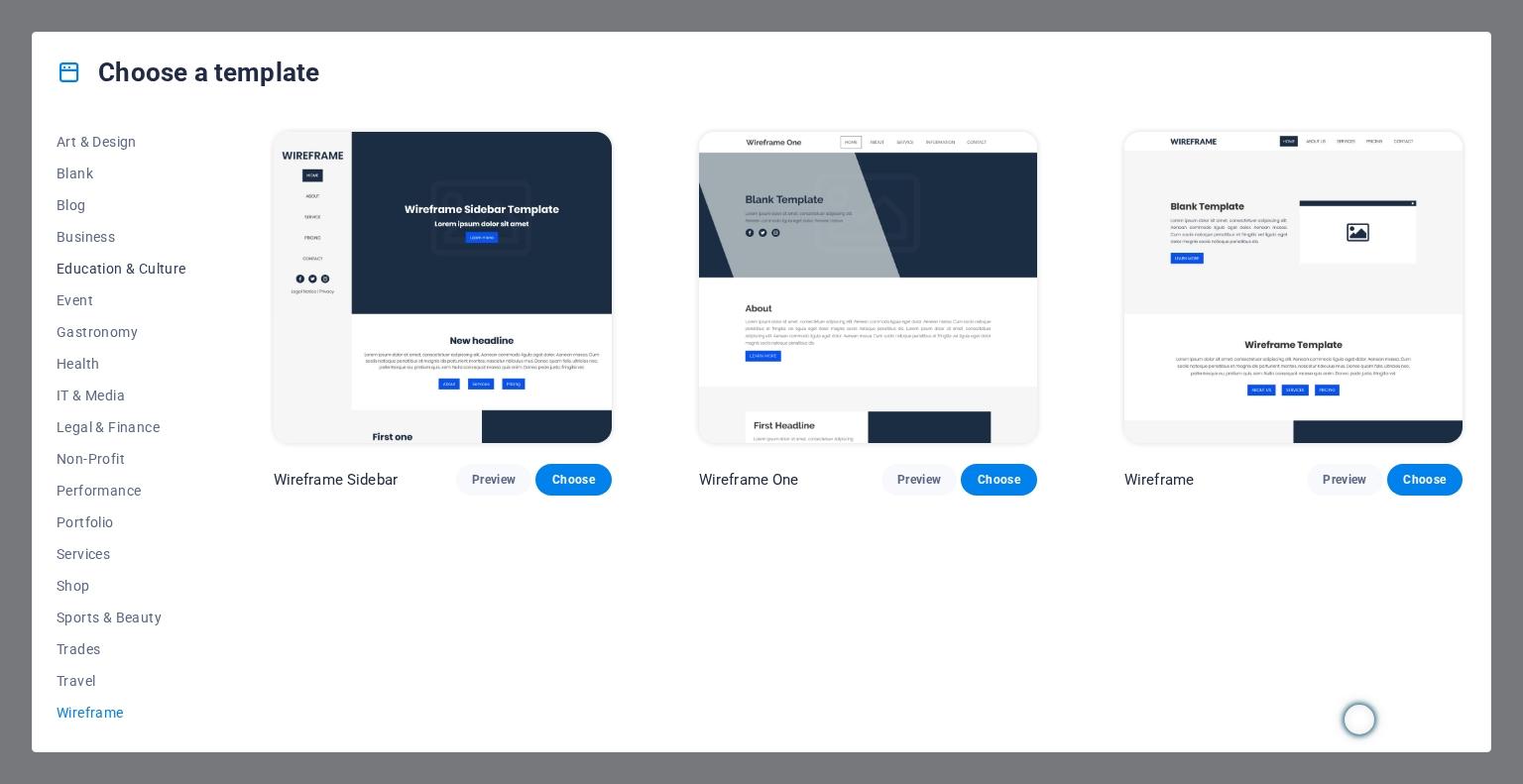 click on "Education & Culture" at bounding box center (121, 269) 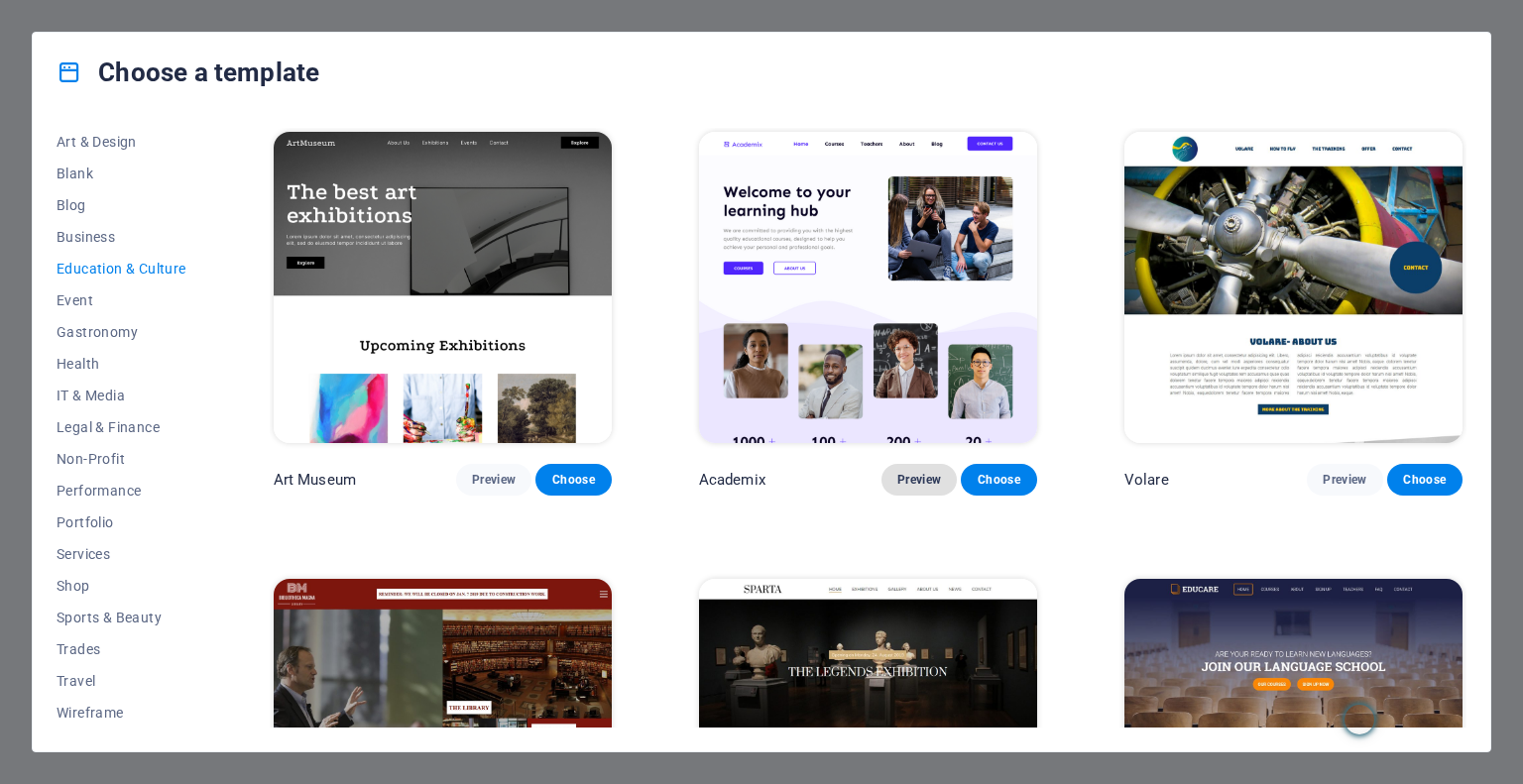 click on "Preview" at bounding box center (919, 480) 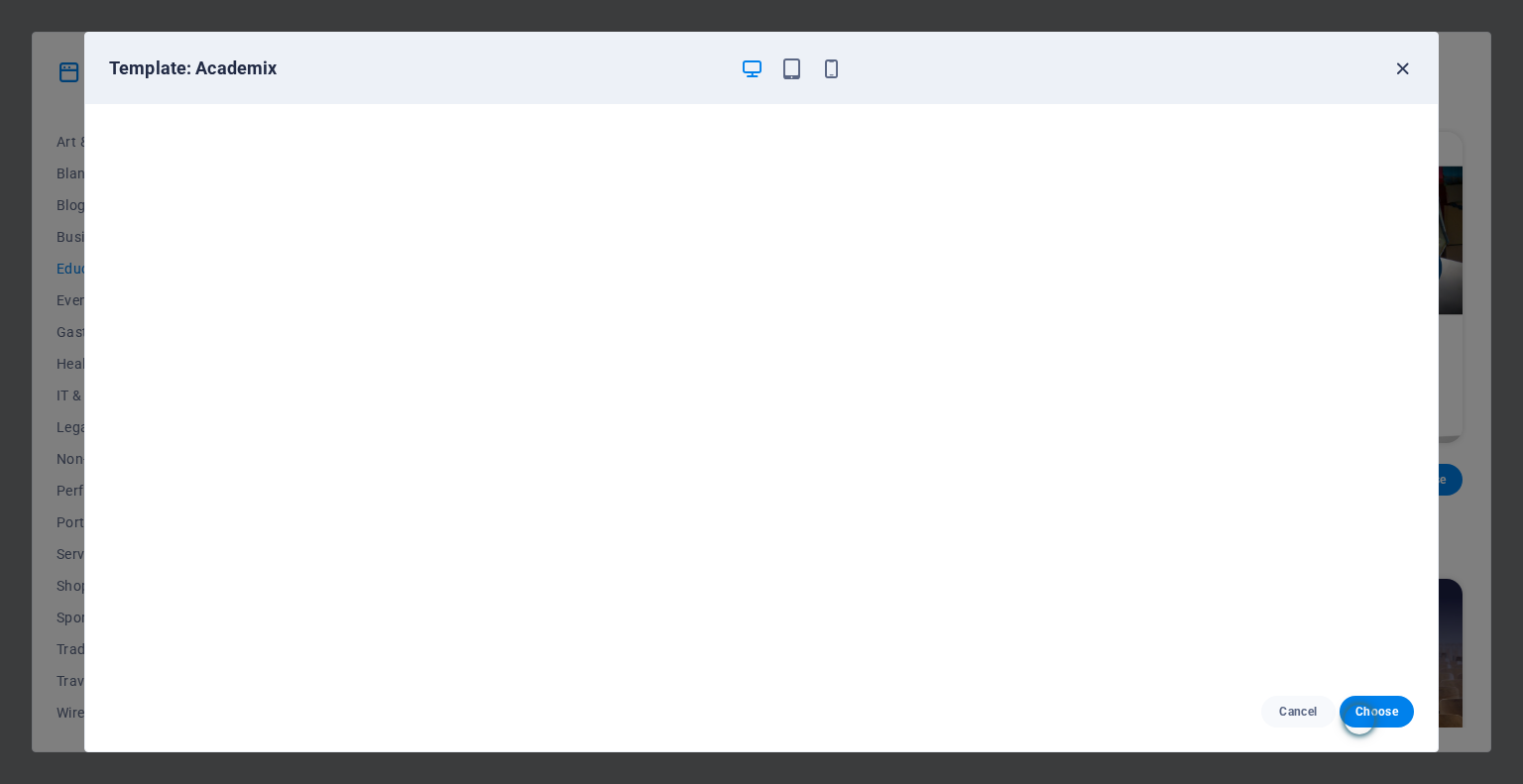click at bounding box center [1402, 68] 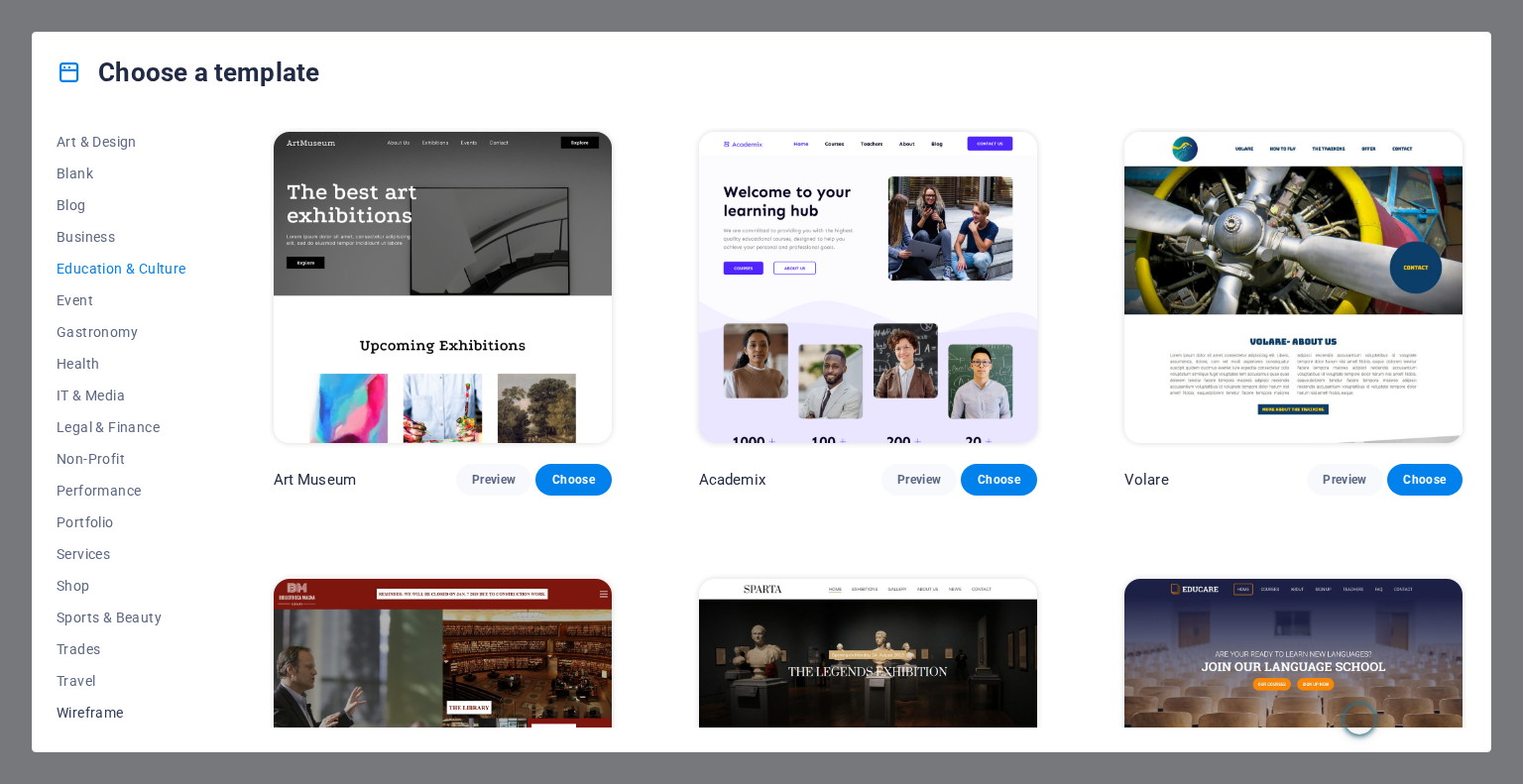 click on "Wireframe" at bounding box center [121, 713] 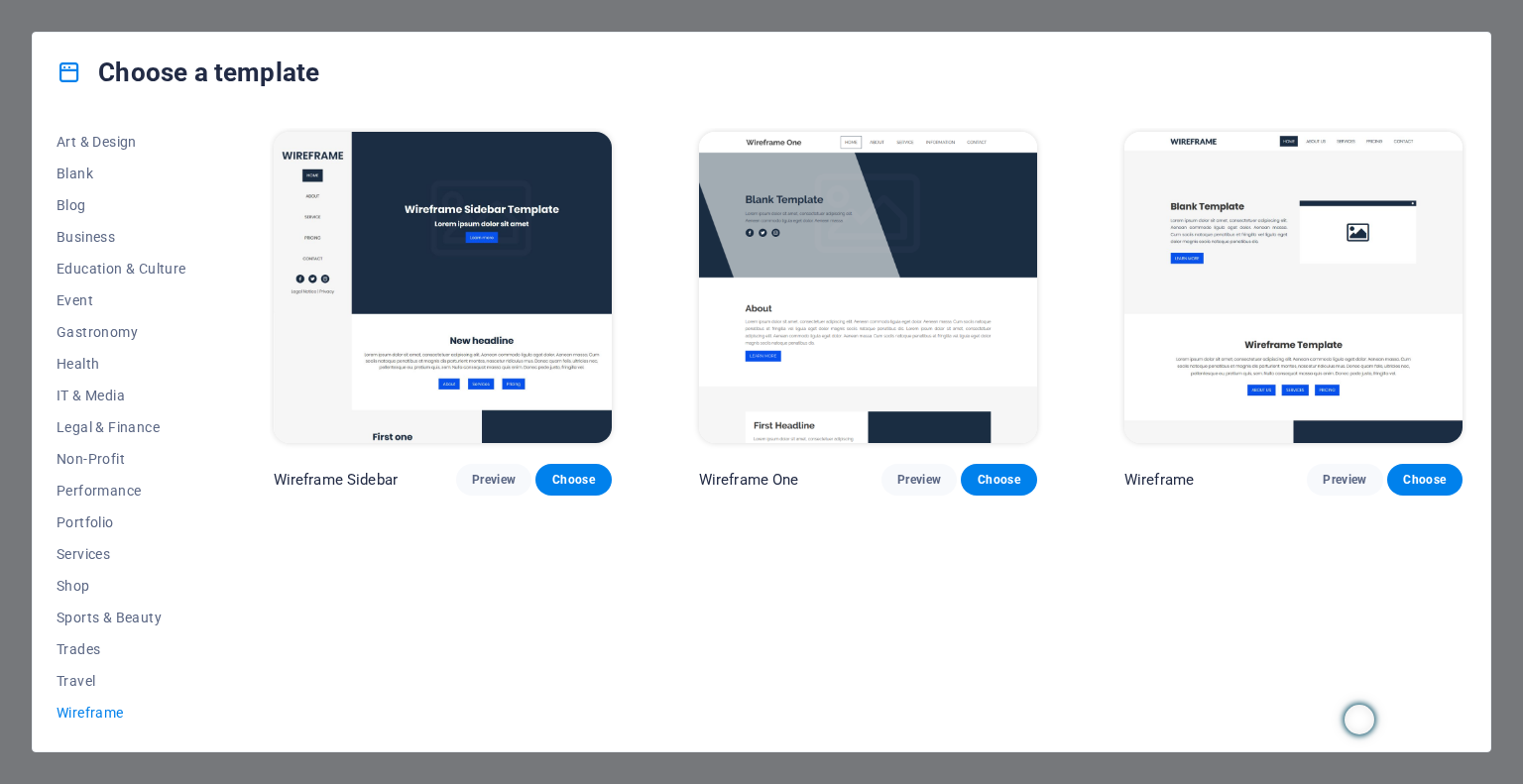 click on "Wireframe Sidebar Preview Choose Wireframe One Preview Choose Wireframe Preview Choose" at bounding box center (868, 427) 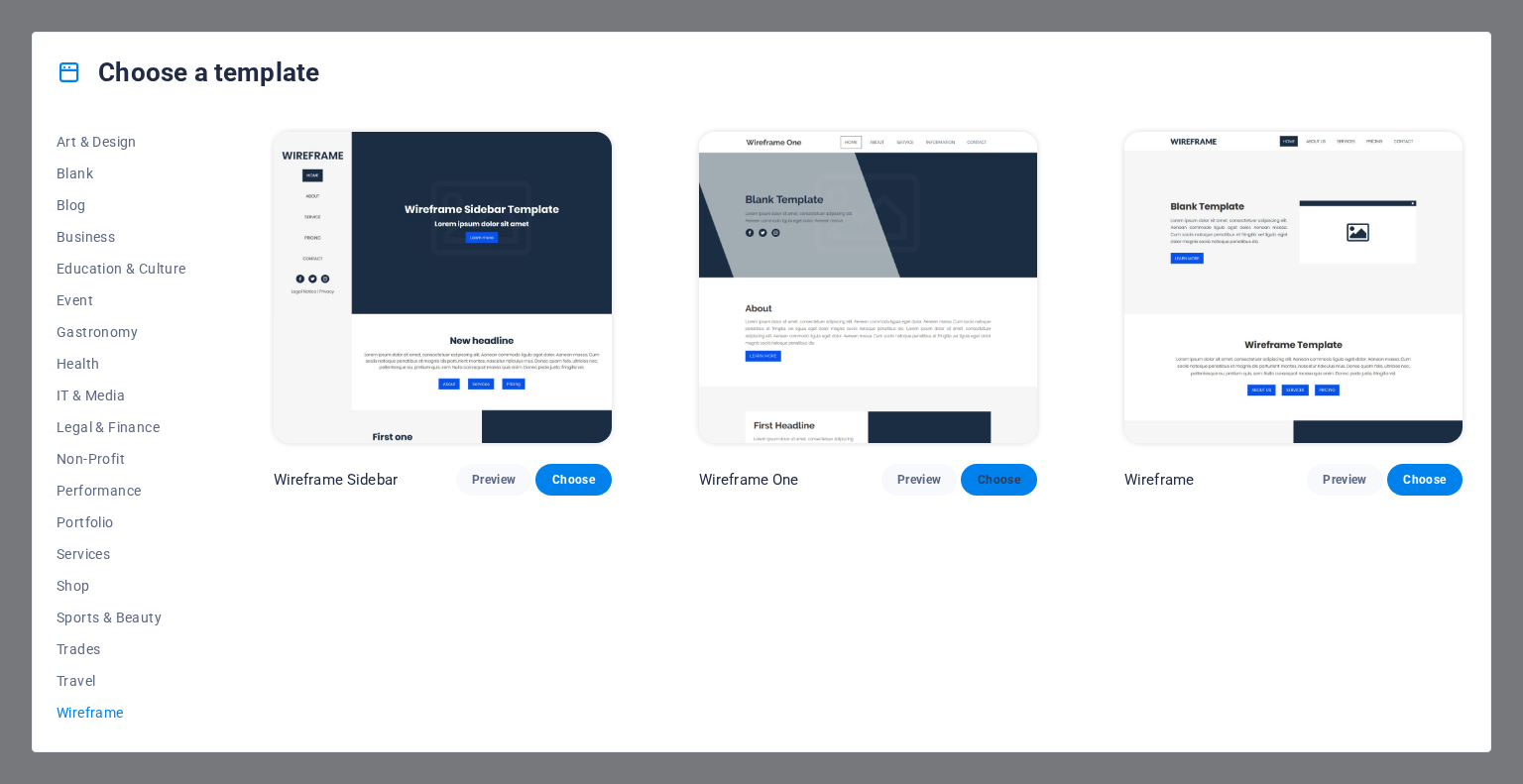 click on "Choose" at bounding box center (998, 480) 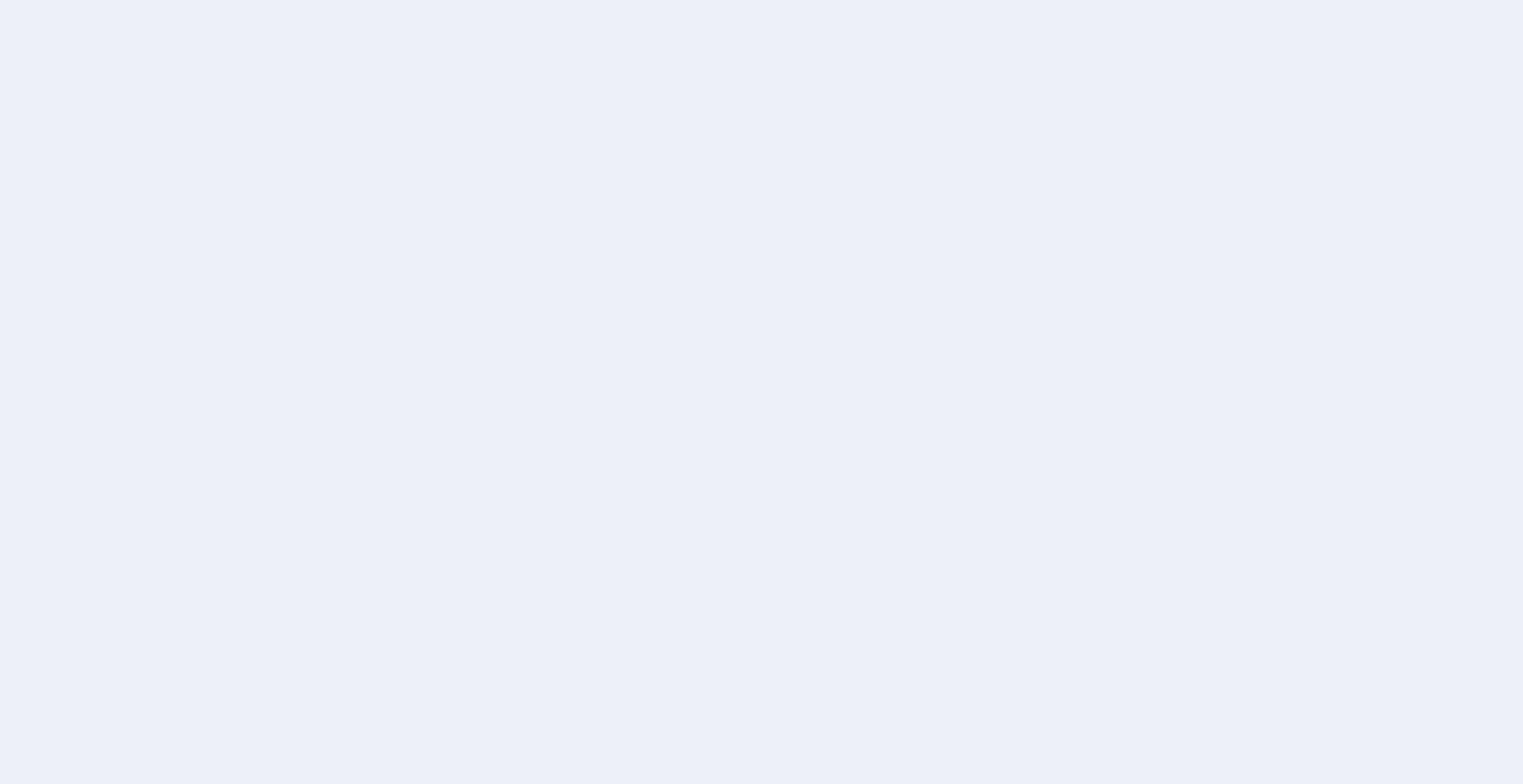 scroll, scrollTop: 0, scrollLeft: 0, axis: both 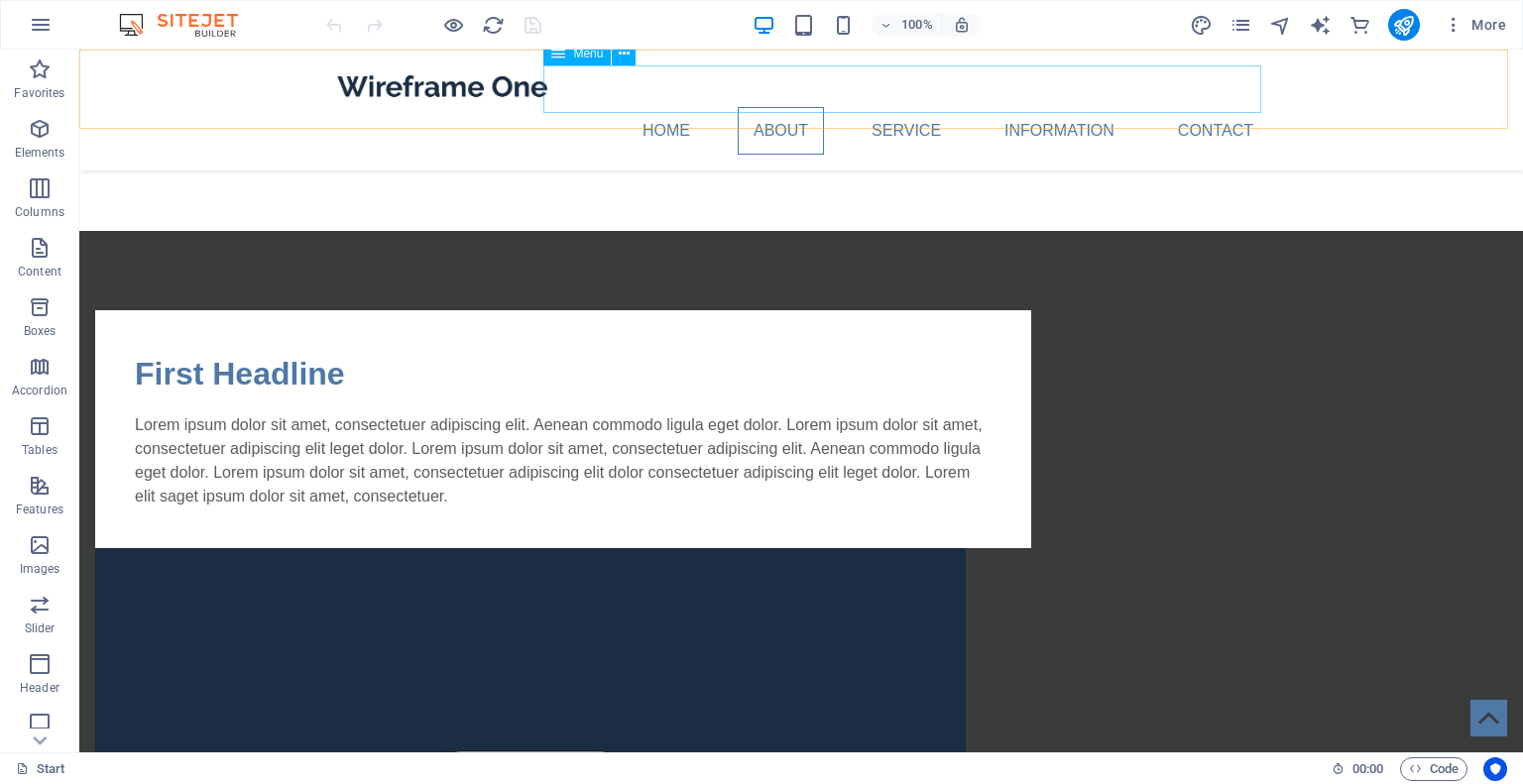 click on "Home About Service Information Contact" at bounding box center (801, 131) 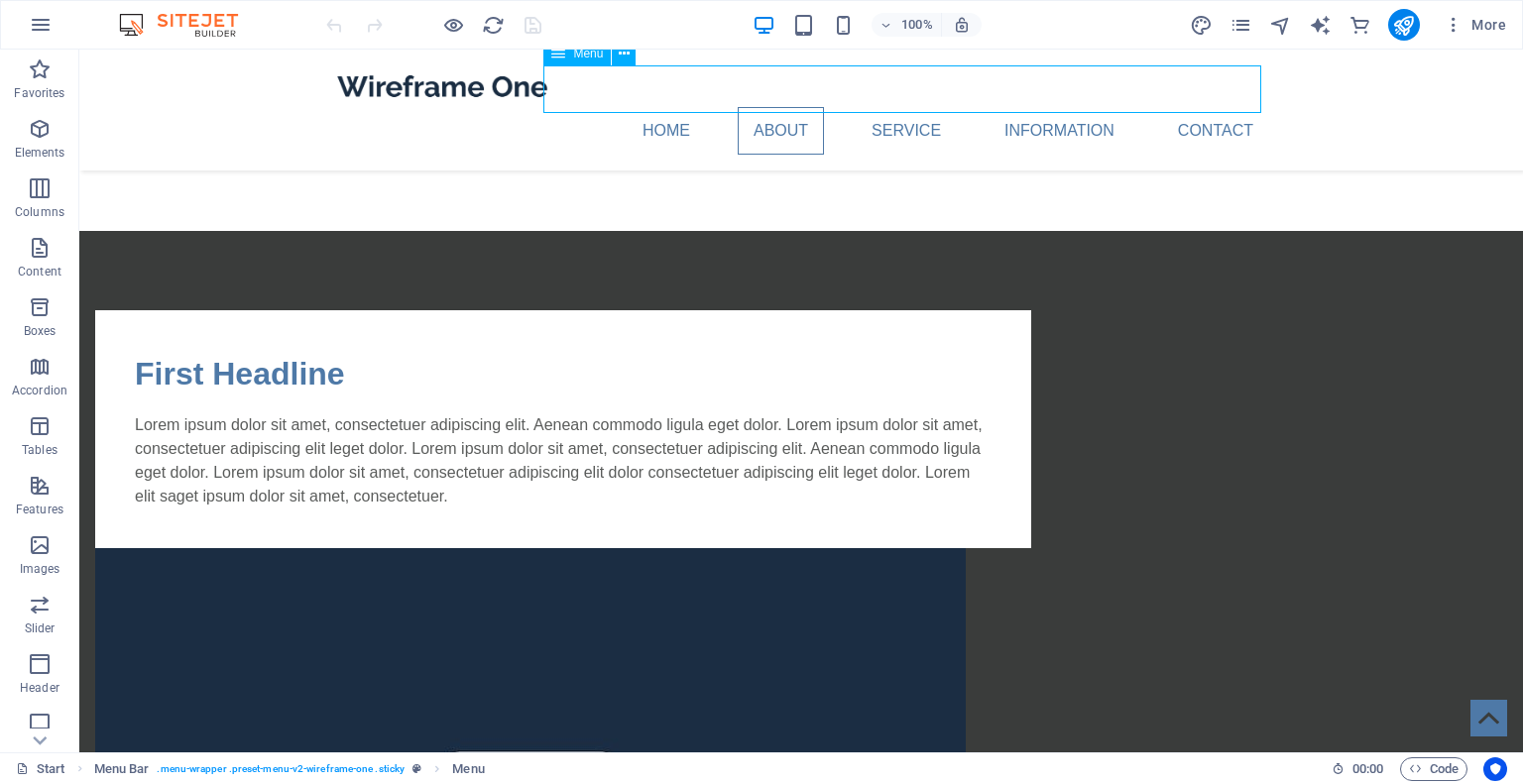 click on "Home About Service Information Contact" at bounding box center (801, 131) 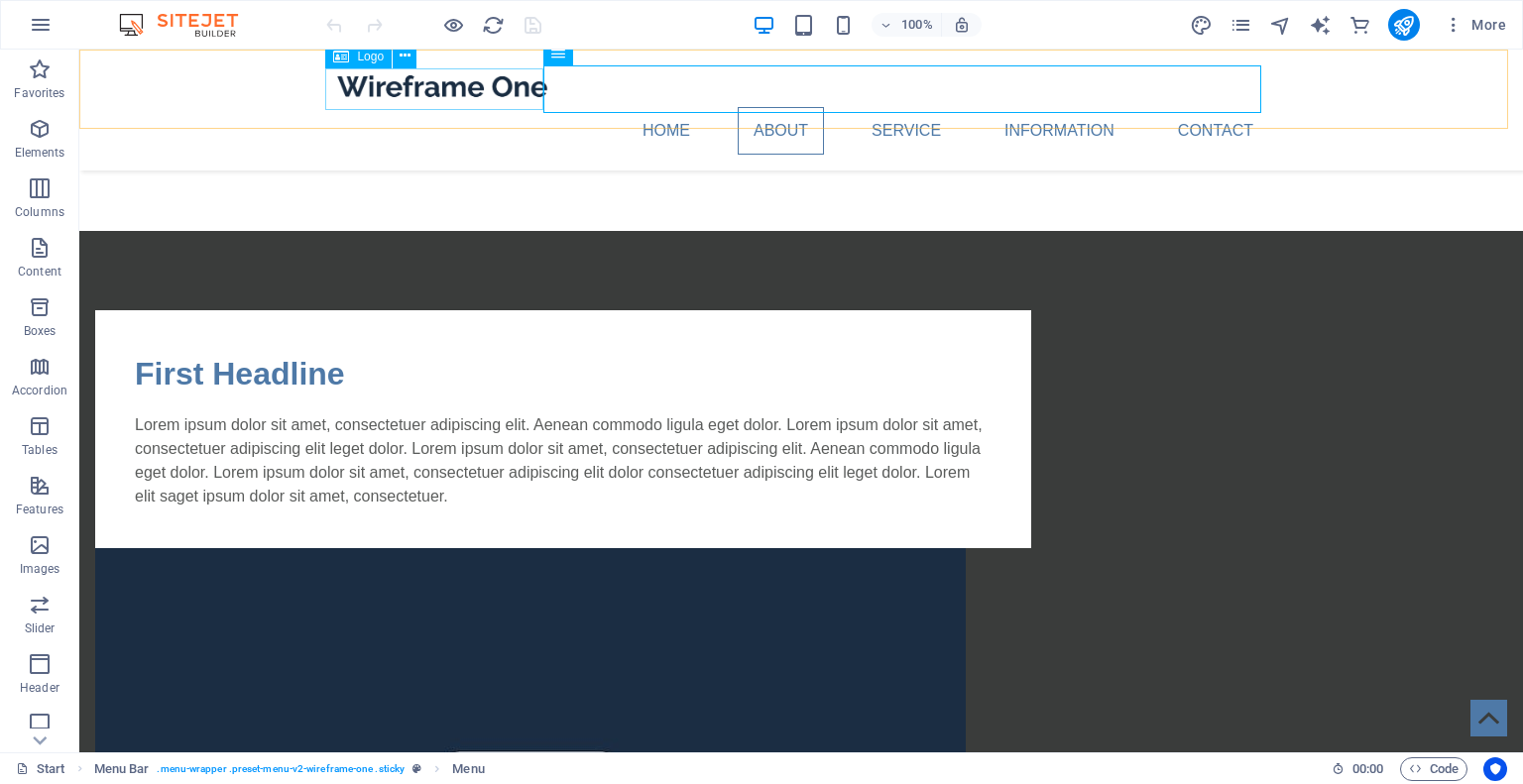 click at bounding box center (801, 86) 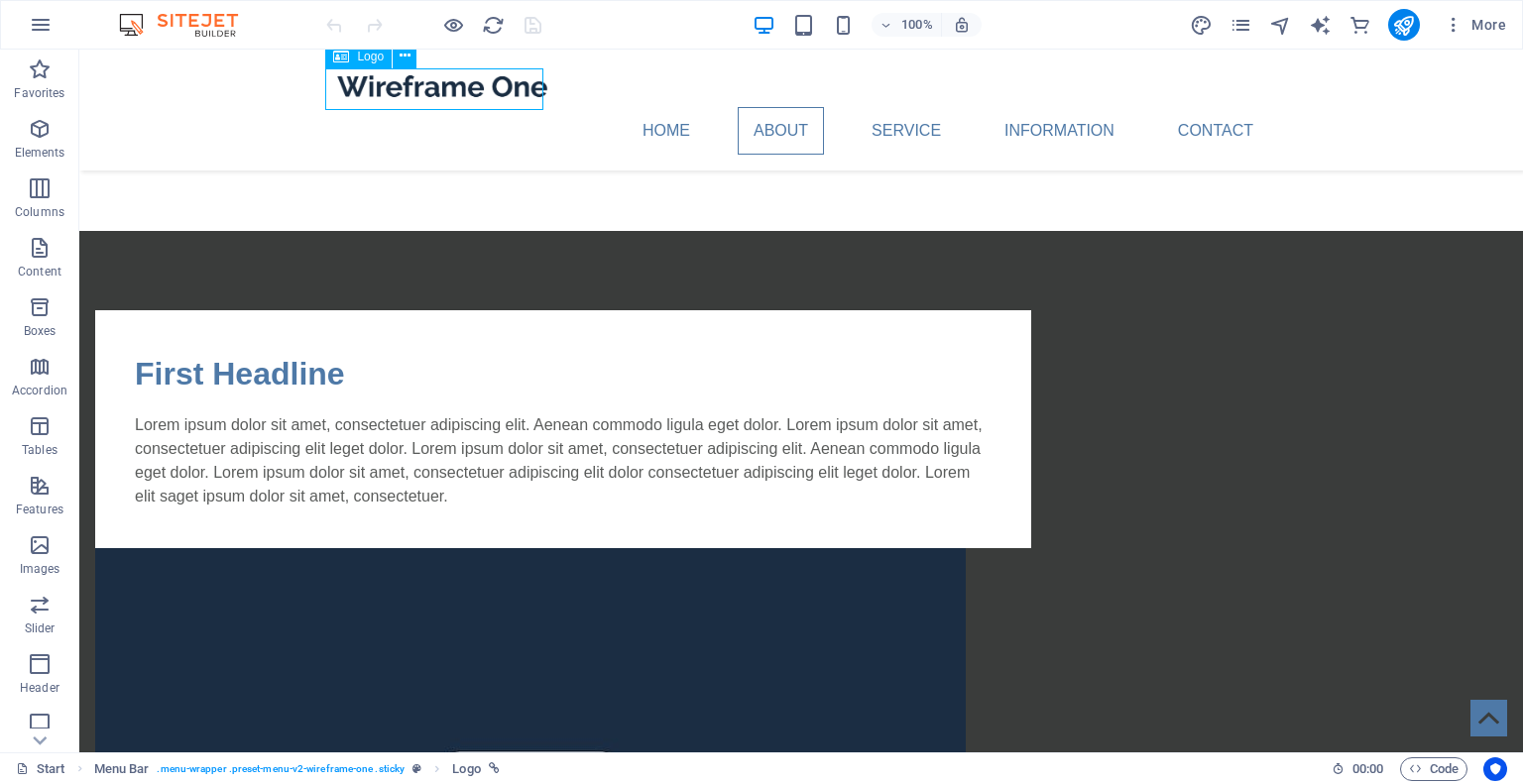 click at bounding box center (801, 86) 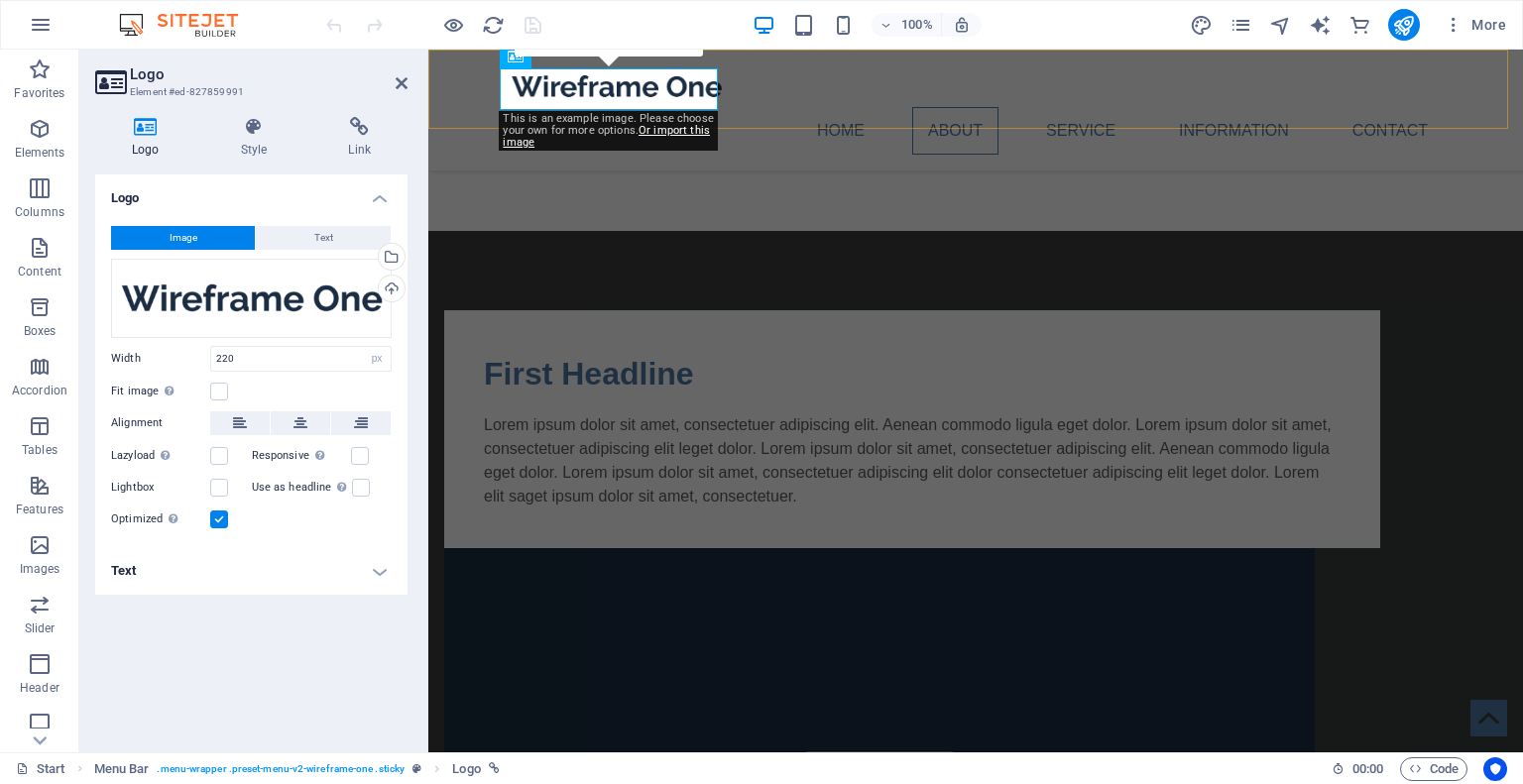 click on "Home About Service Information Contact" at bounding box center [976, 110] 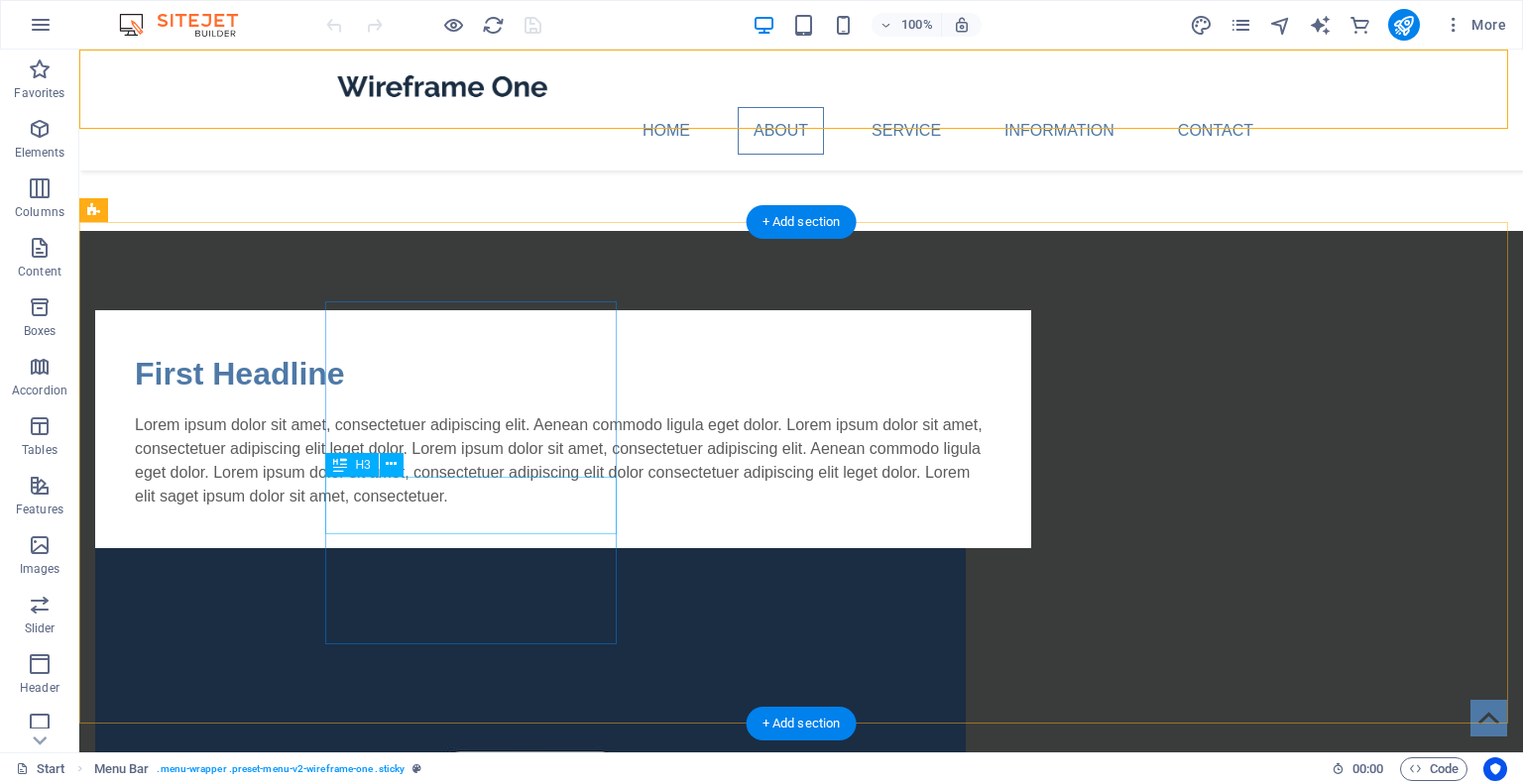 click on "Headline" at bounding box center (240, 1432) 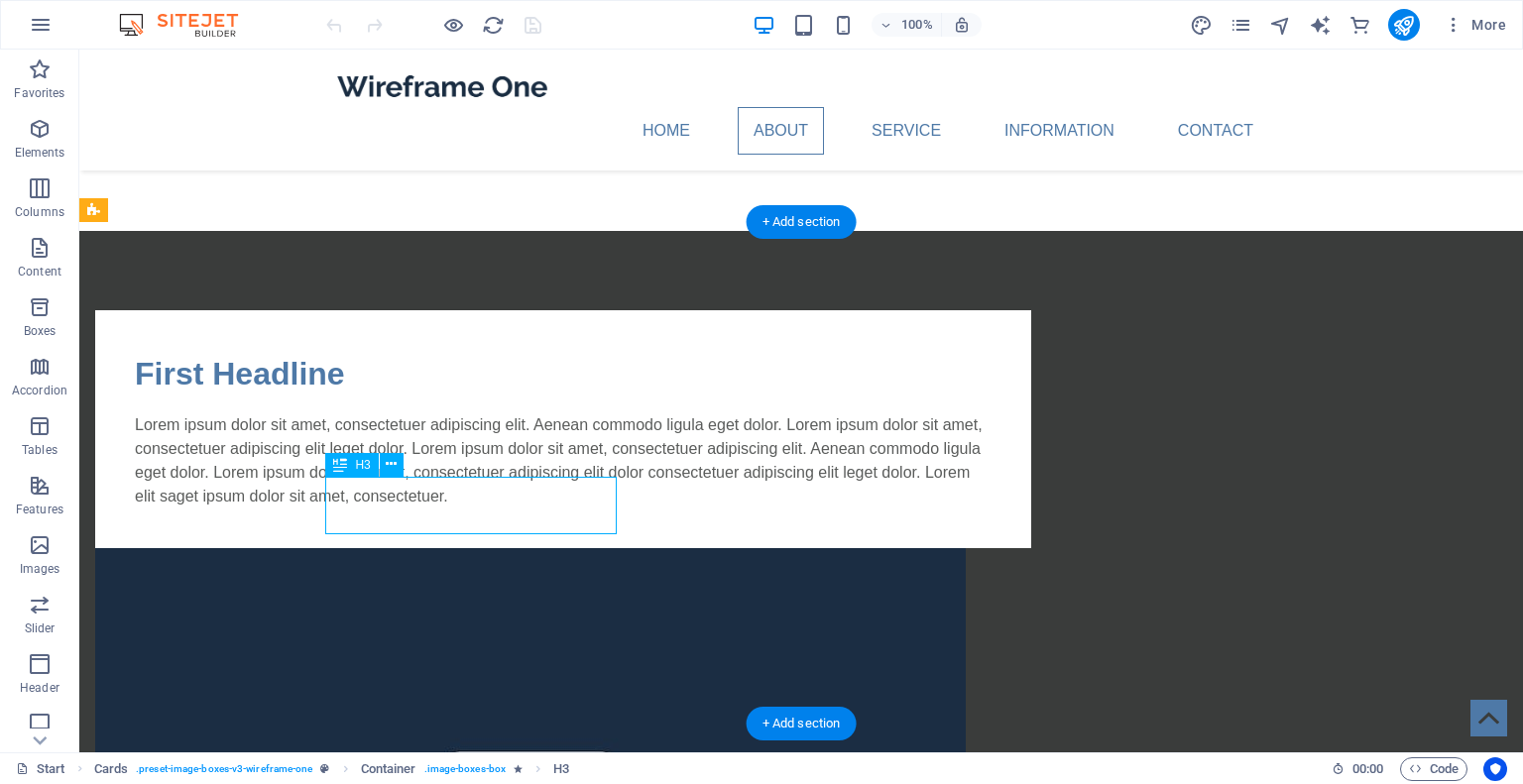 click on "Headline" at bounding box center (240, 1432) 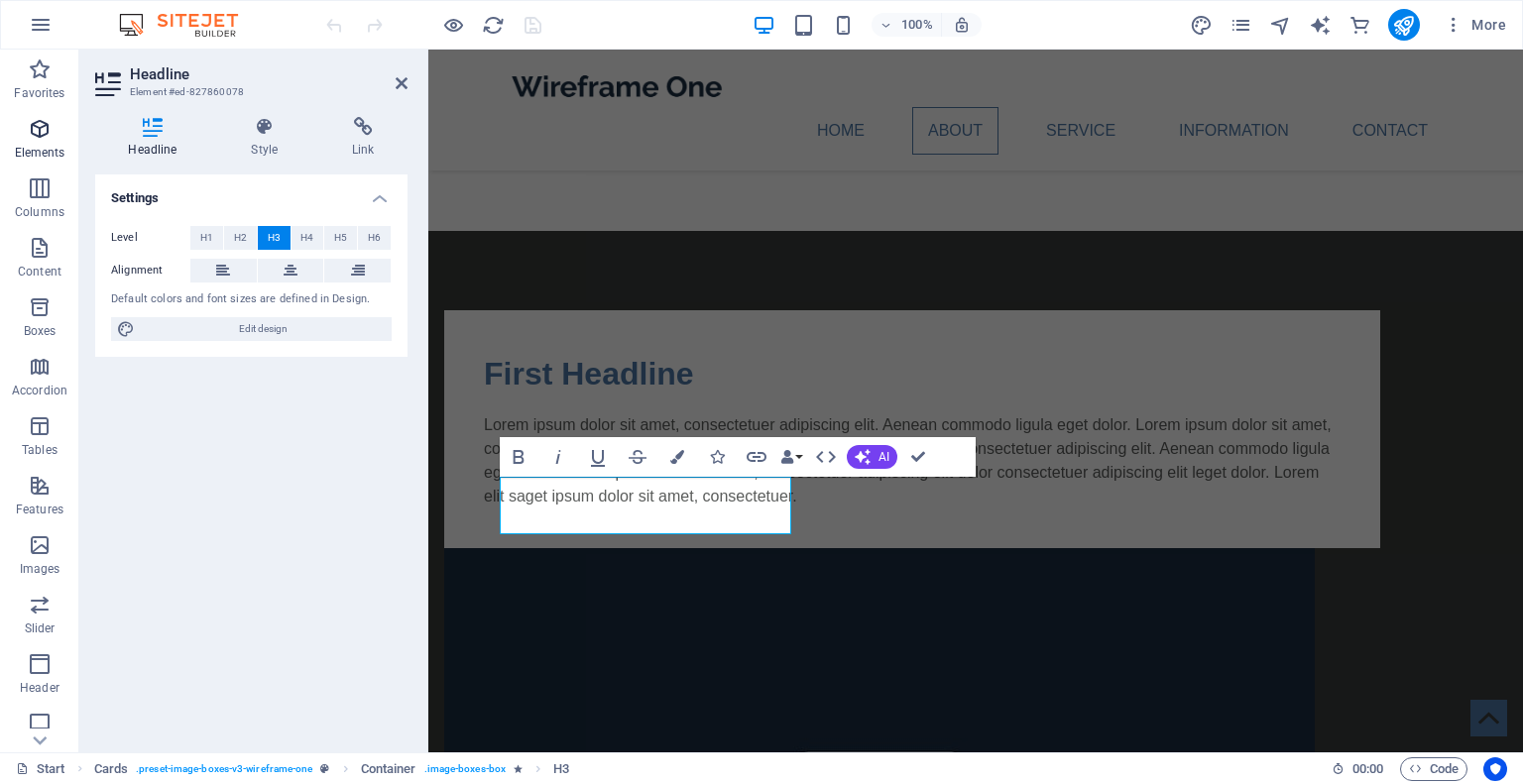 click at bounding box center (40, 129) 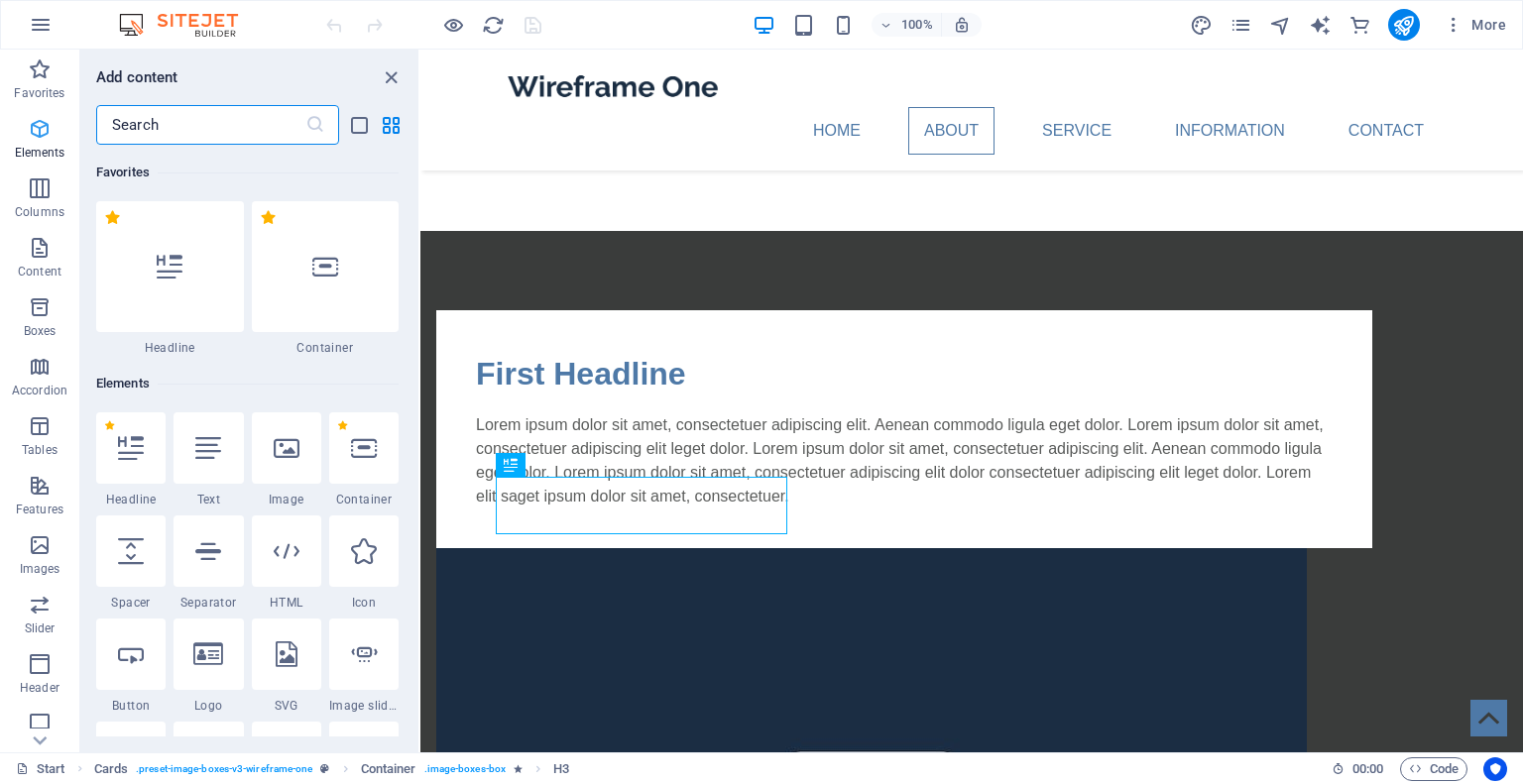 scroll, scrollTop: 210, scrollLeft: 0, axis: vertical 